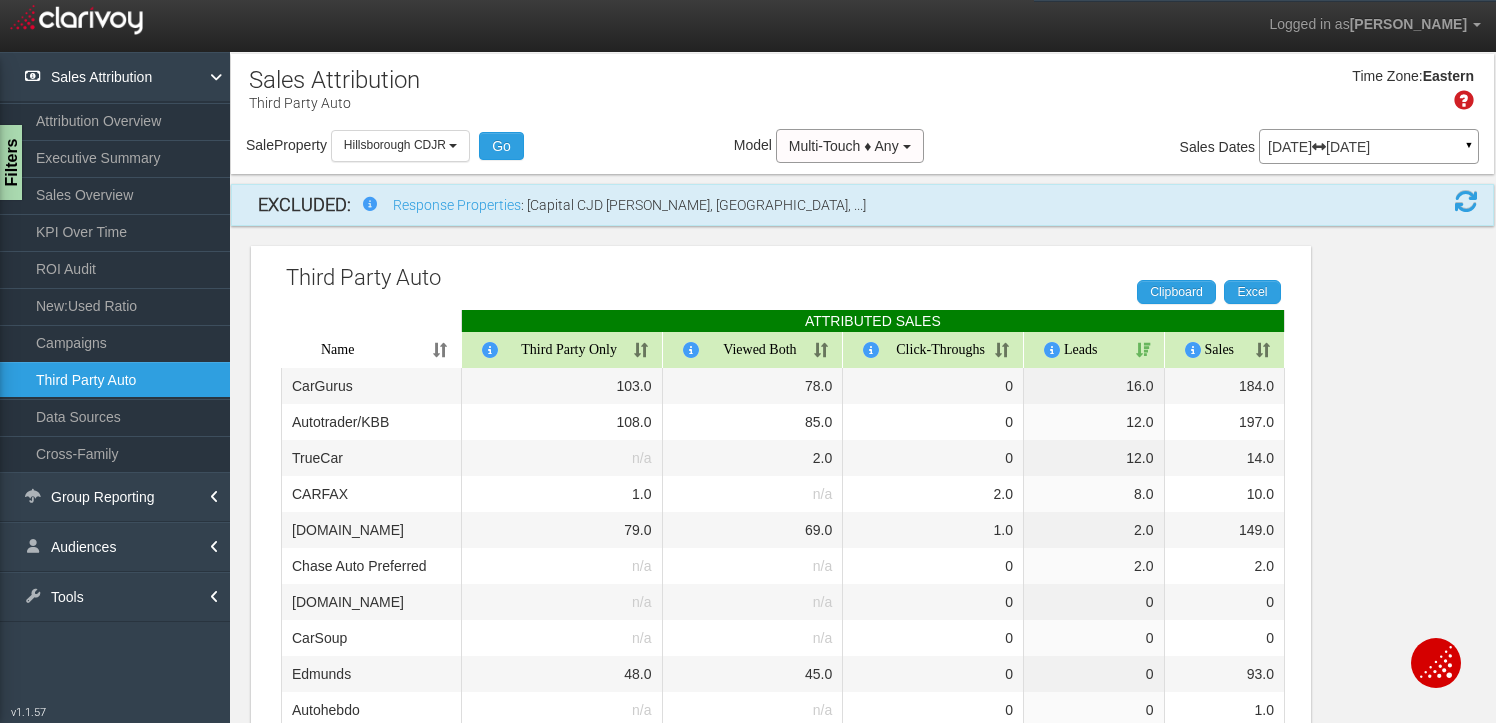 select on "object:333" 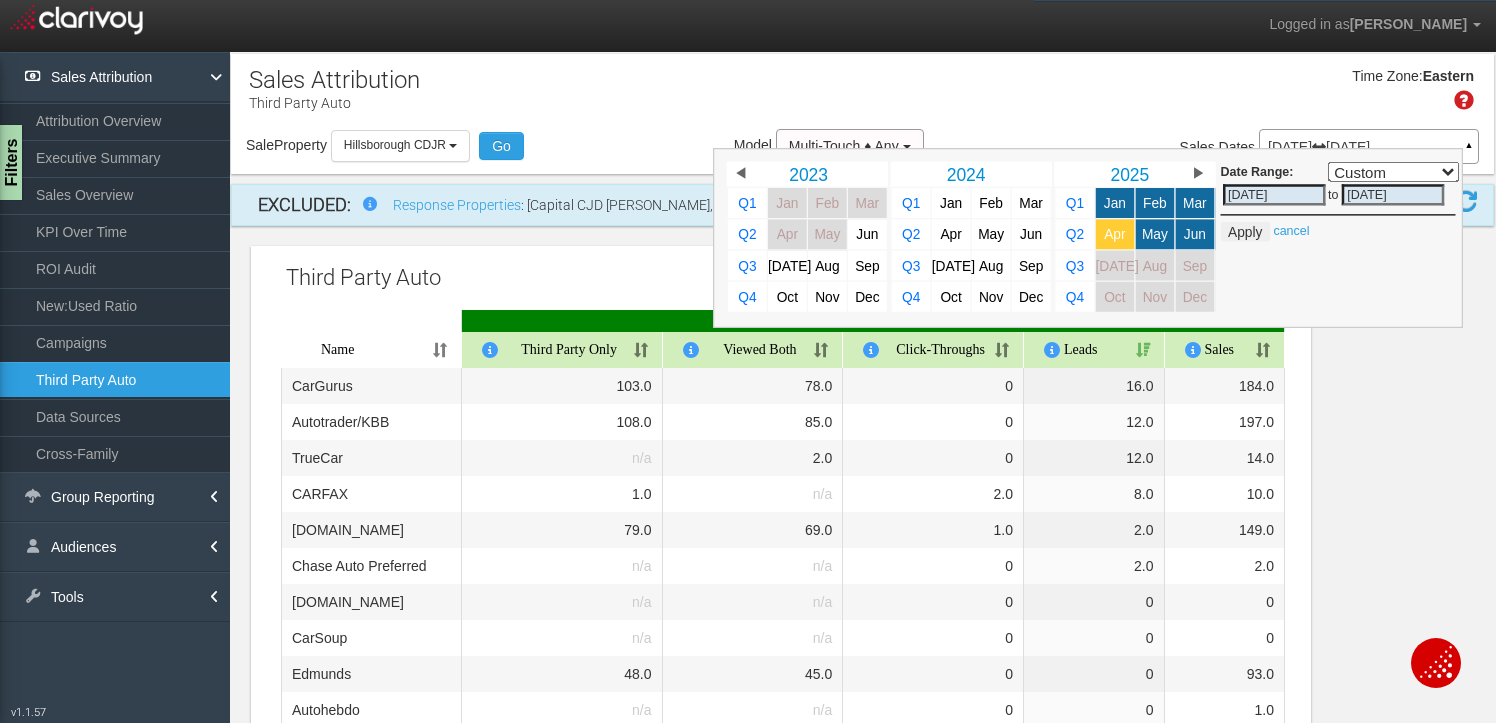 click on "Apr" at bounding box center [1114, 234] 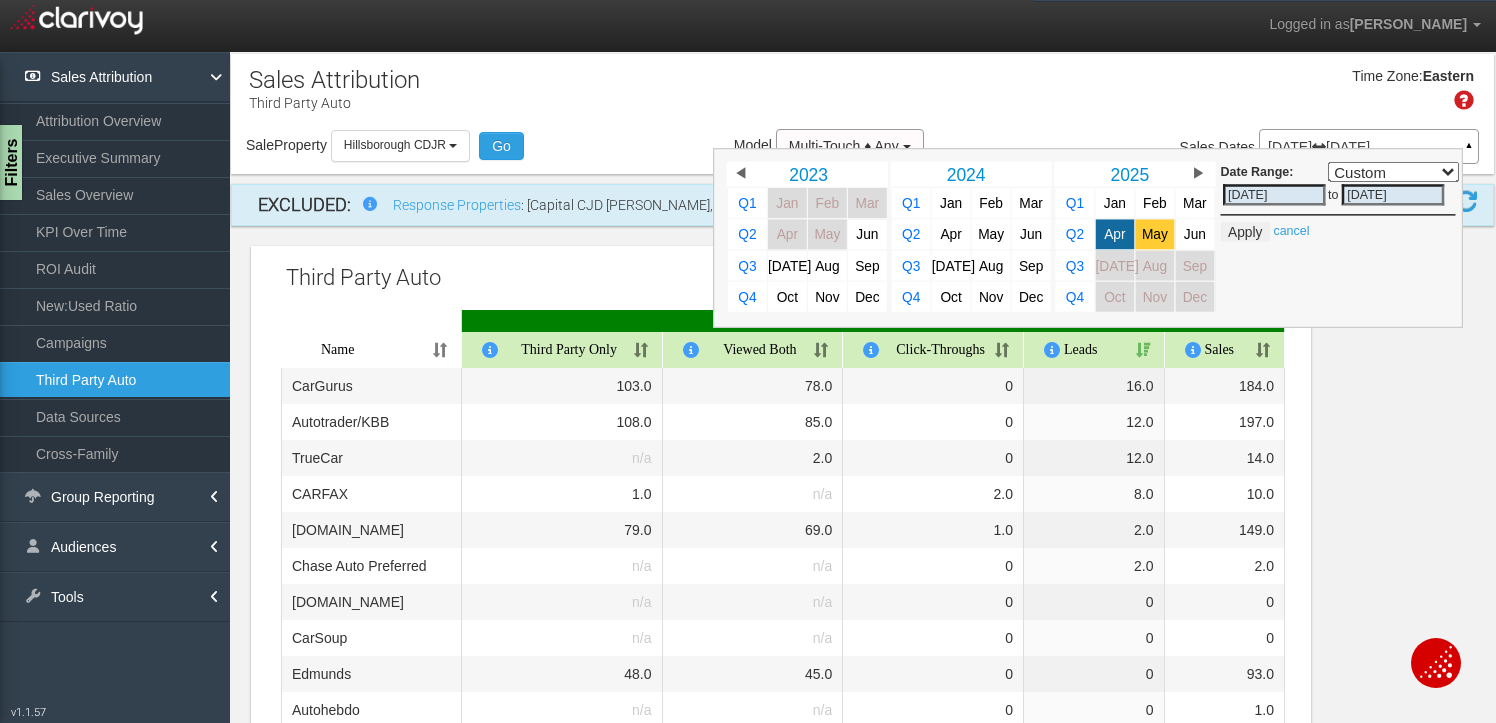 click on "May" at bounding box center [1155, 234] 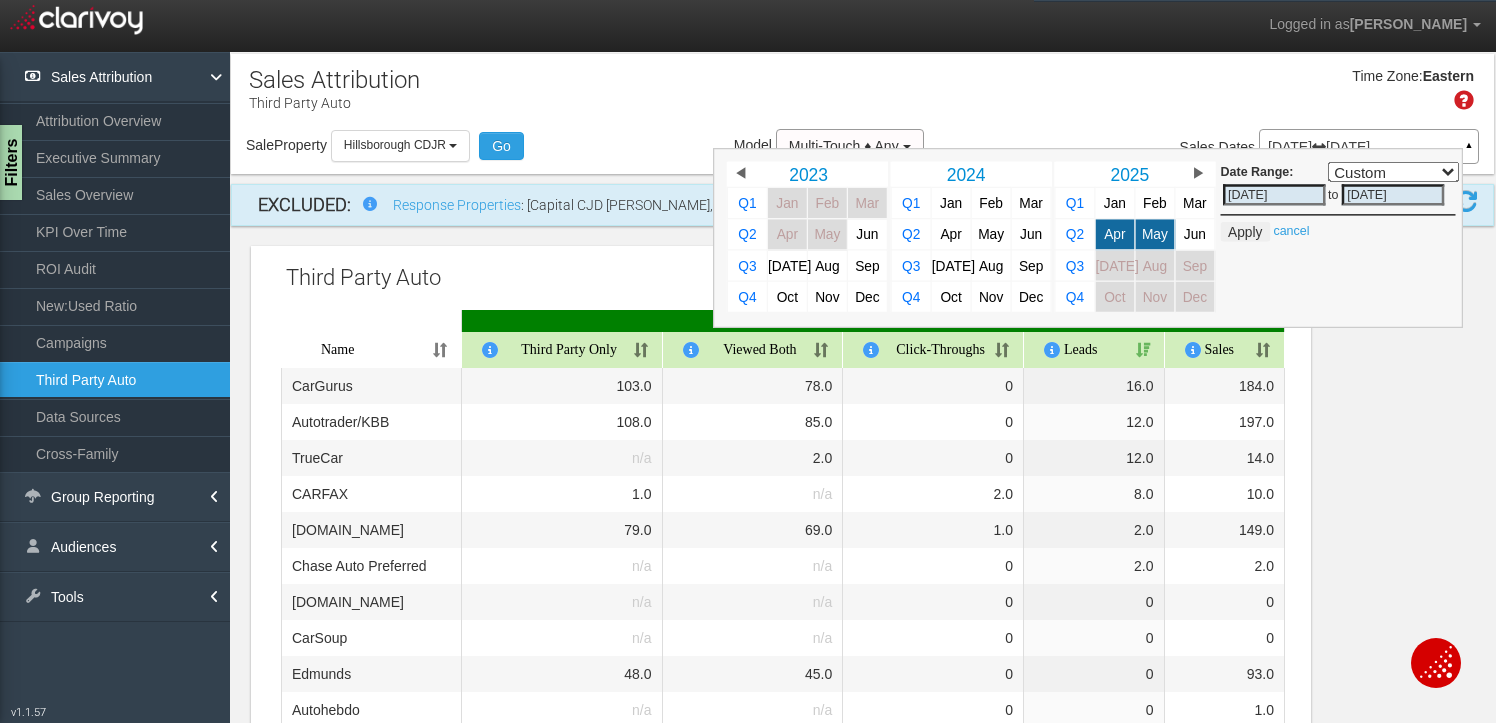 click on "Jun" at bounding box center [1195, 234] 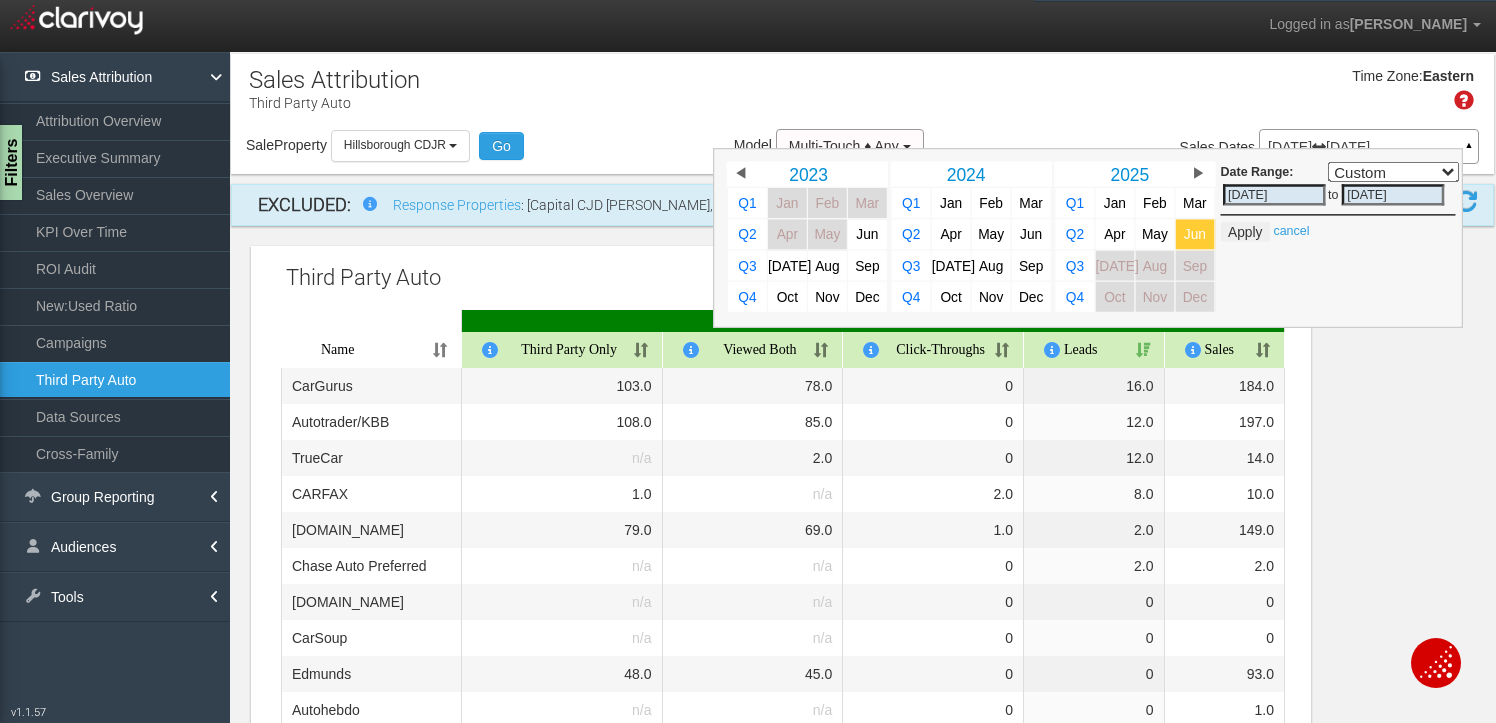 click on "Jun" at bounding box center [1195, 234] 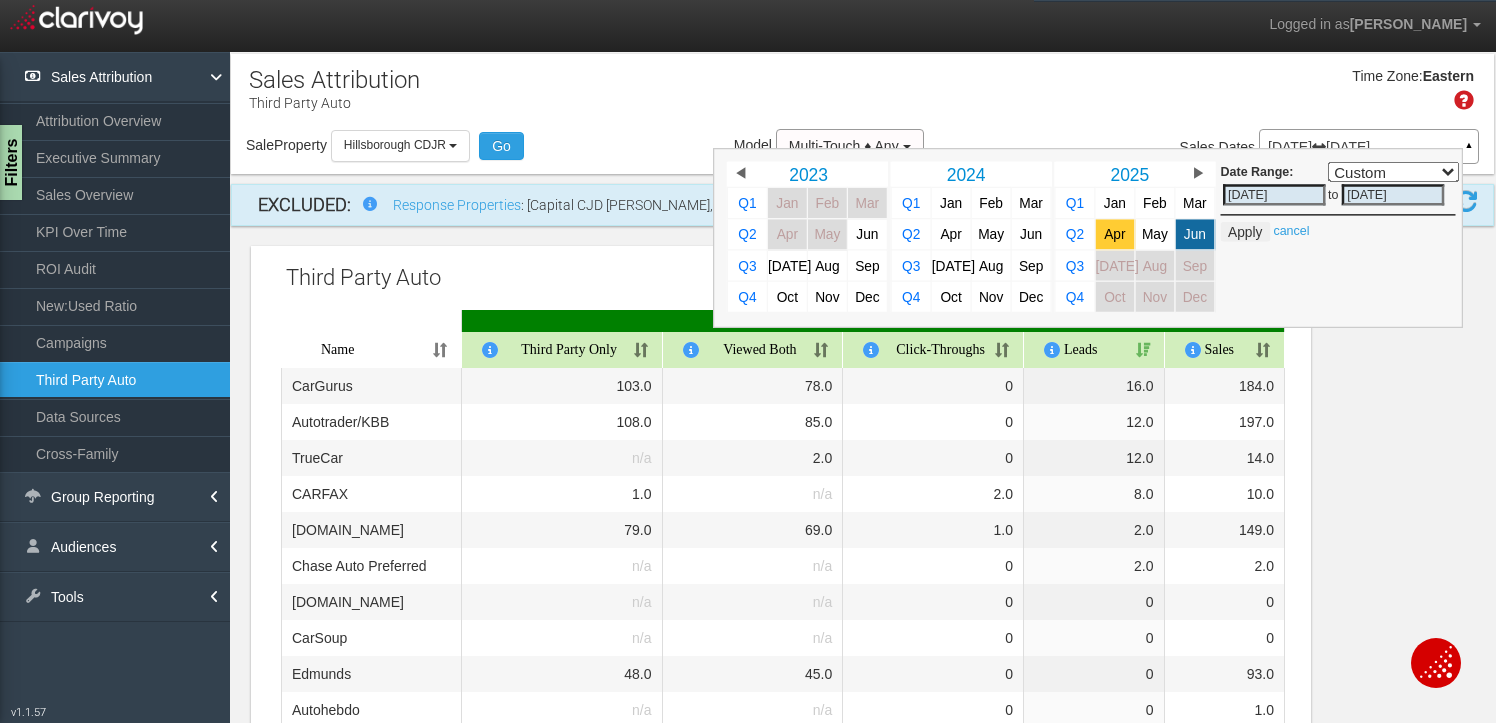 click on "Apr" at bounding box center (1114, 234) 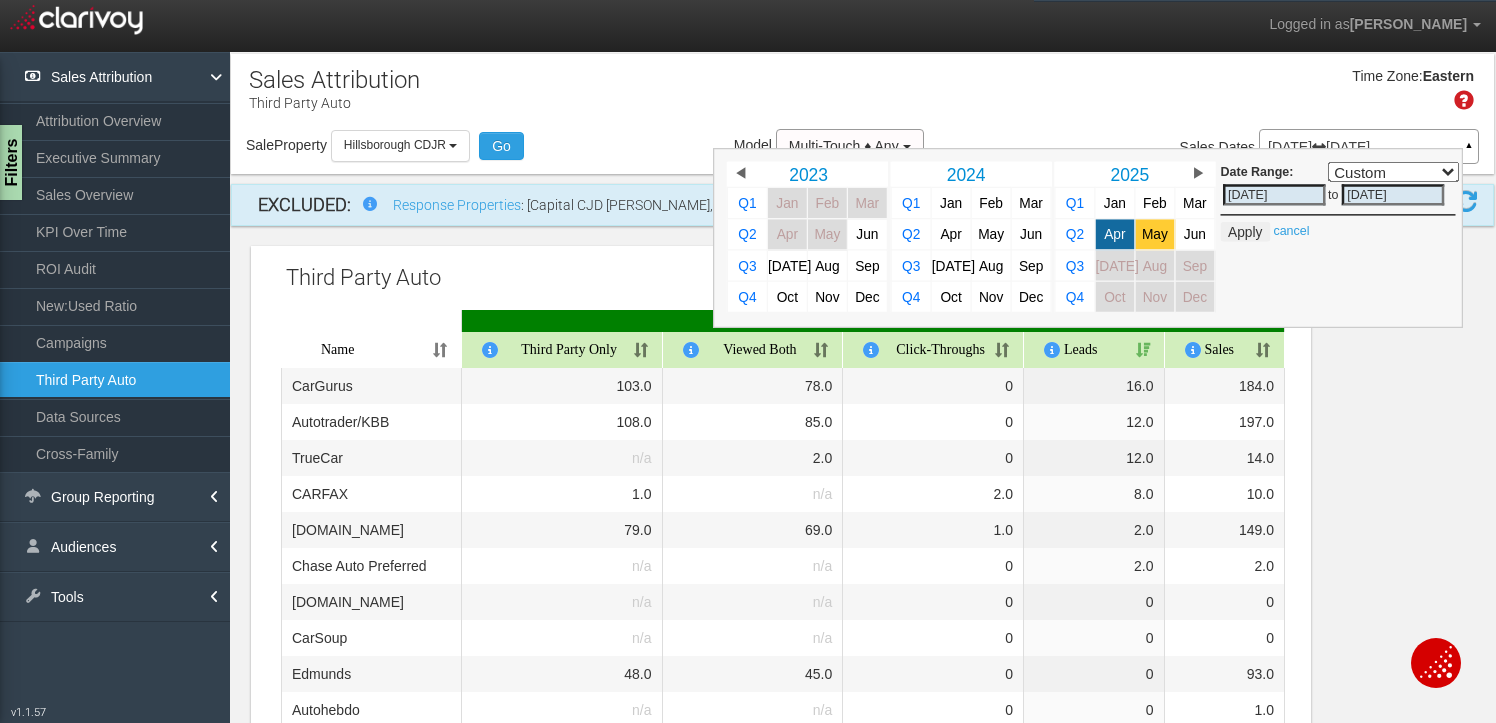 click on "May" at bounding box center [1155, 234] 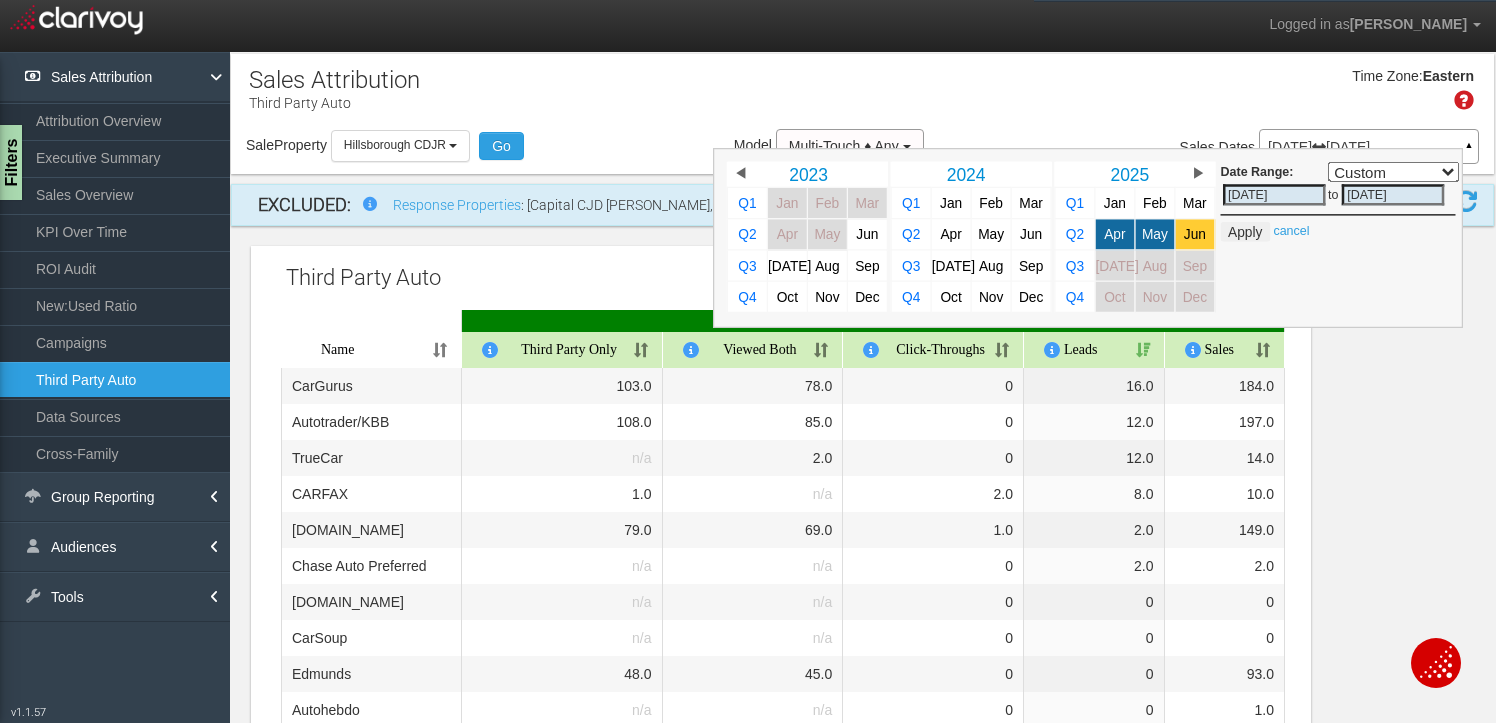 click on "Jun" at bounding box center (1195, 234) 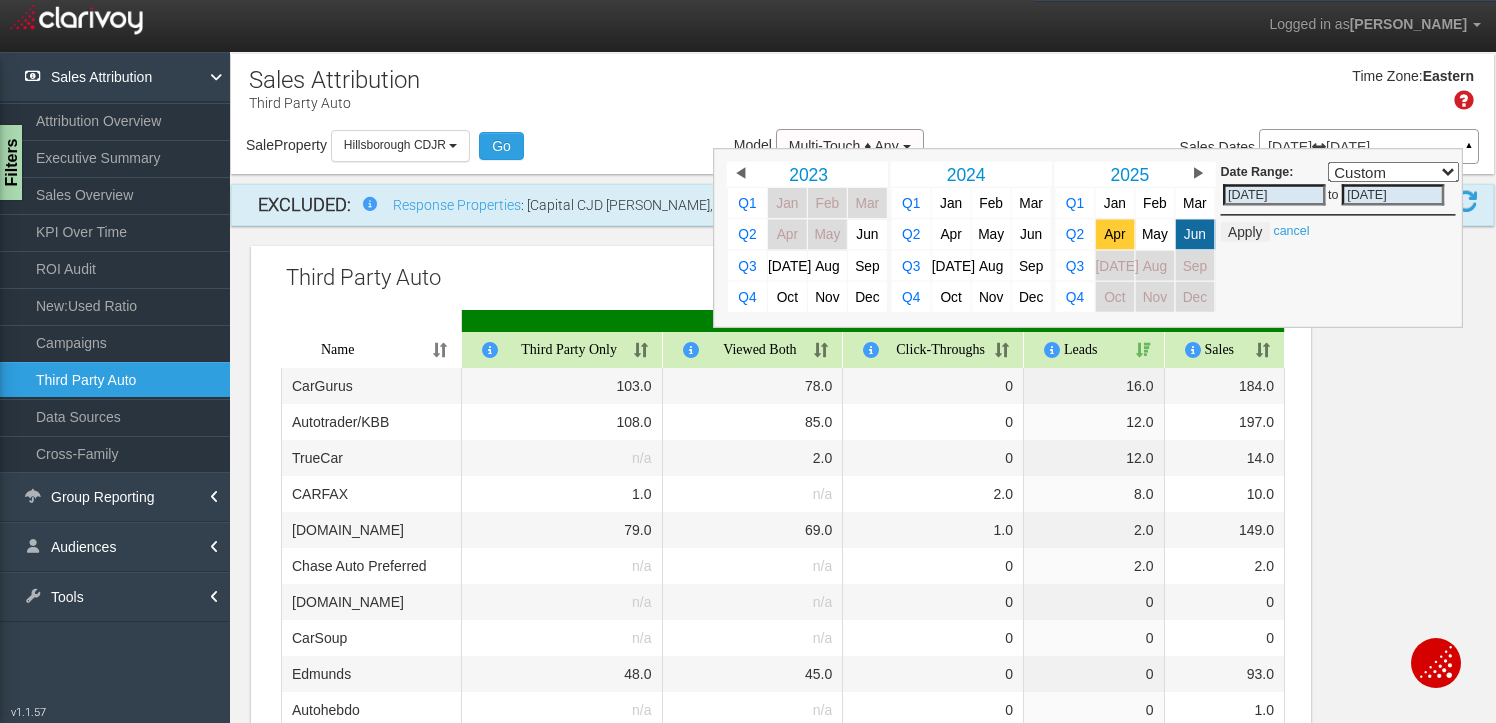 click on "Apr" at bounding box center (1114, 234) 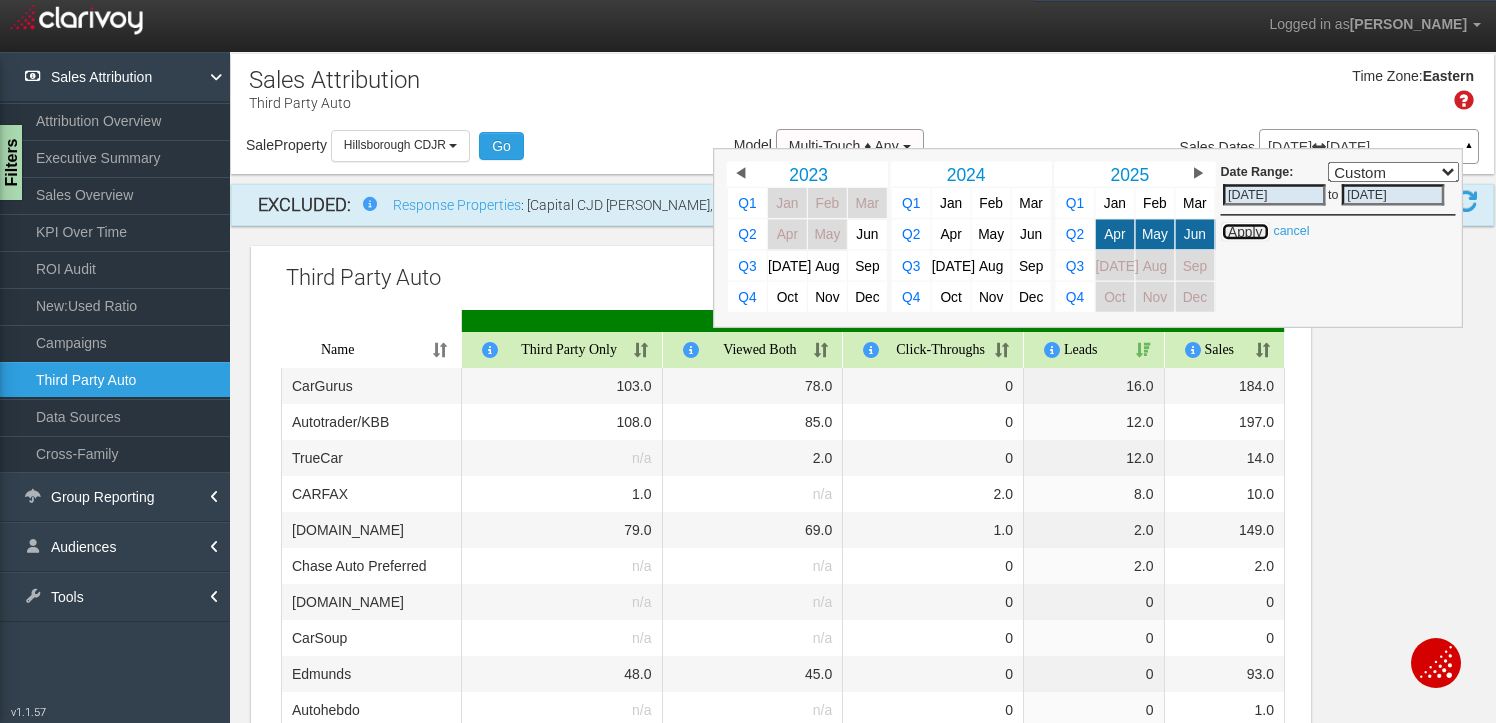 click on "Apply" at bounding box center [1245, 232] 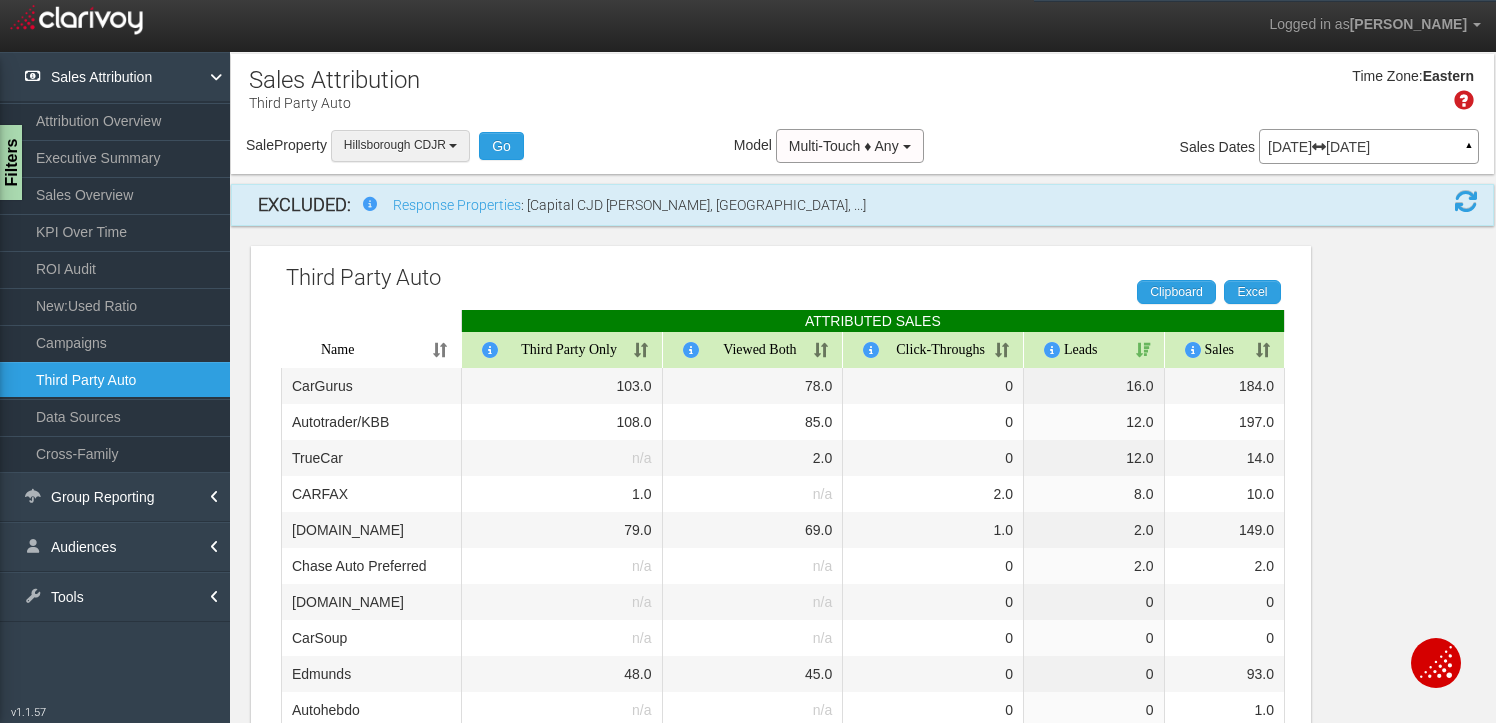 click on "Hillsborough CDJR" at bounding box center (400, 145) 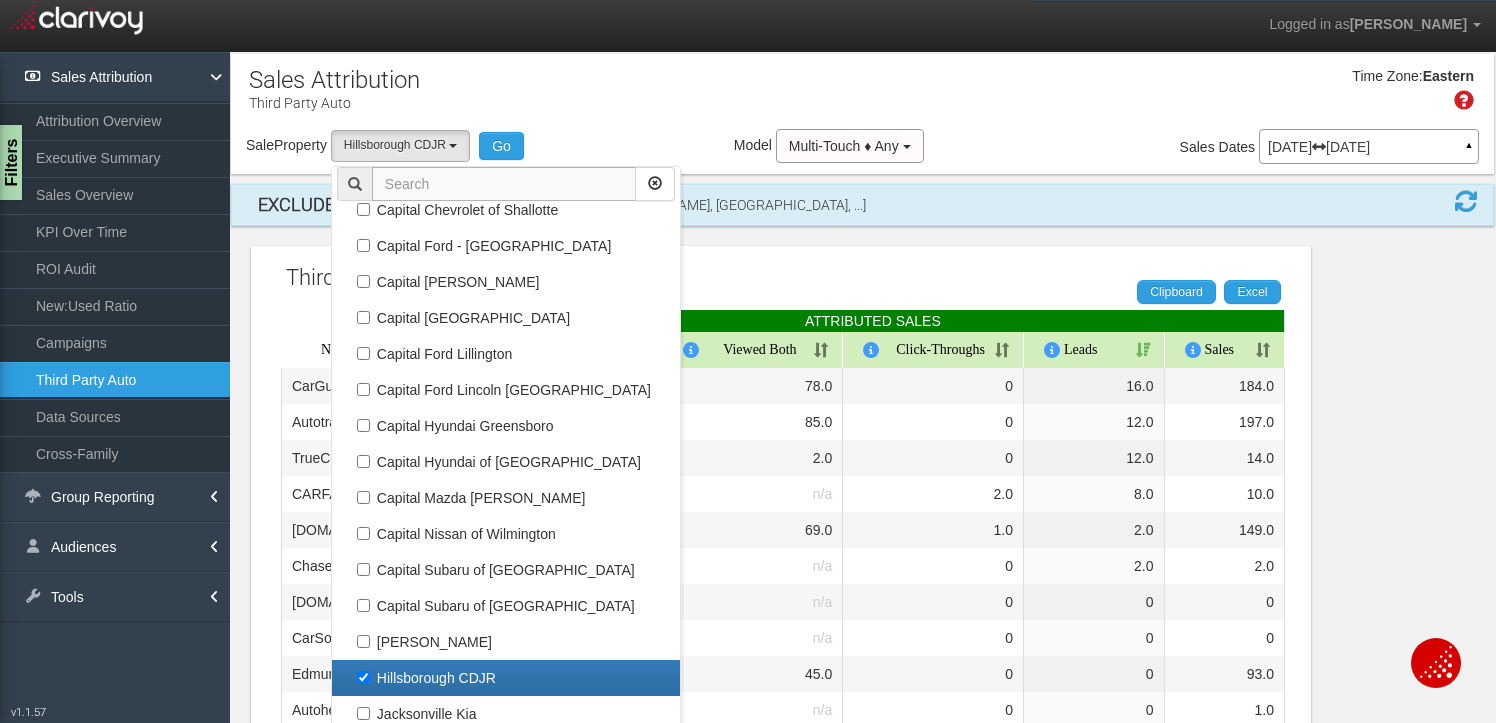 scroll, scrollTop: 238, scrollLeft: 0, axis: vertical 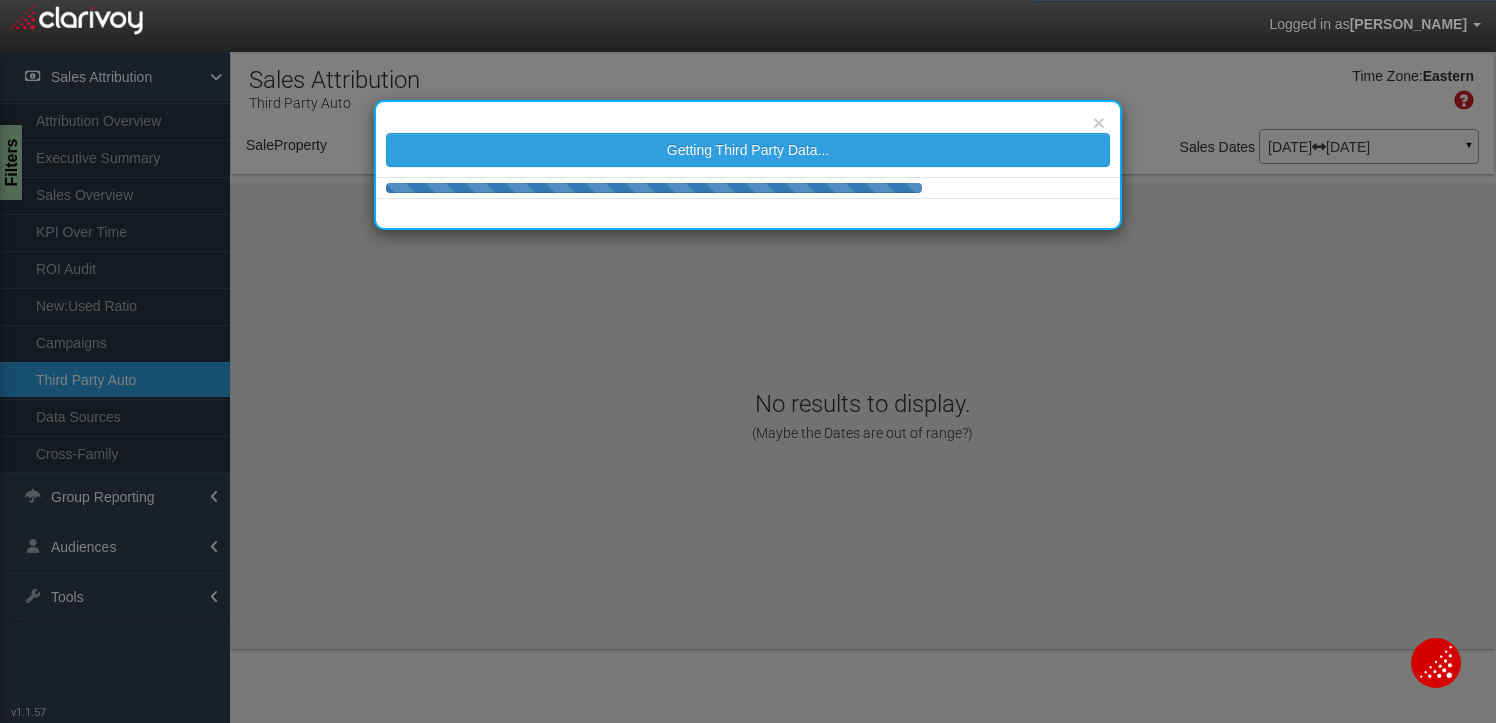select on "object:406" 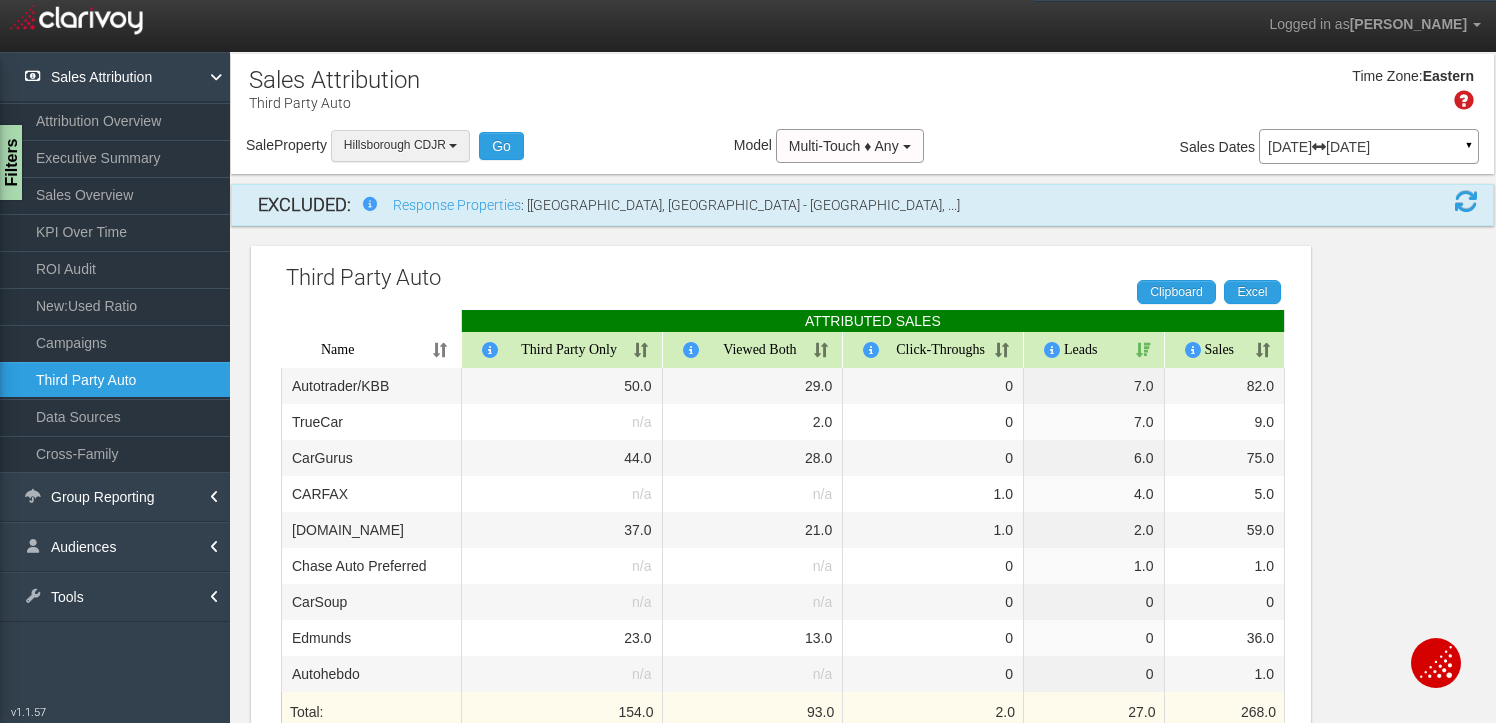 click on "Hillsborough CDJR" at bounding box center (400, 145) 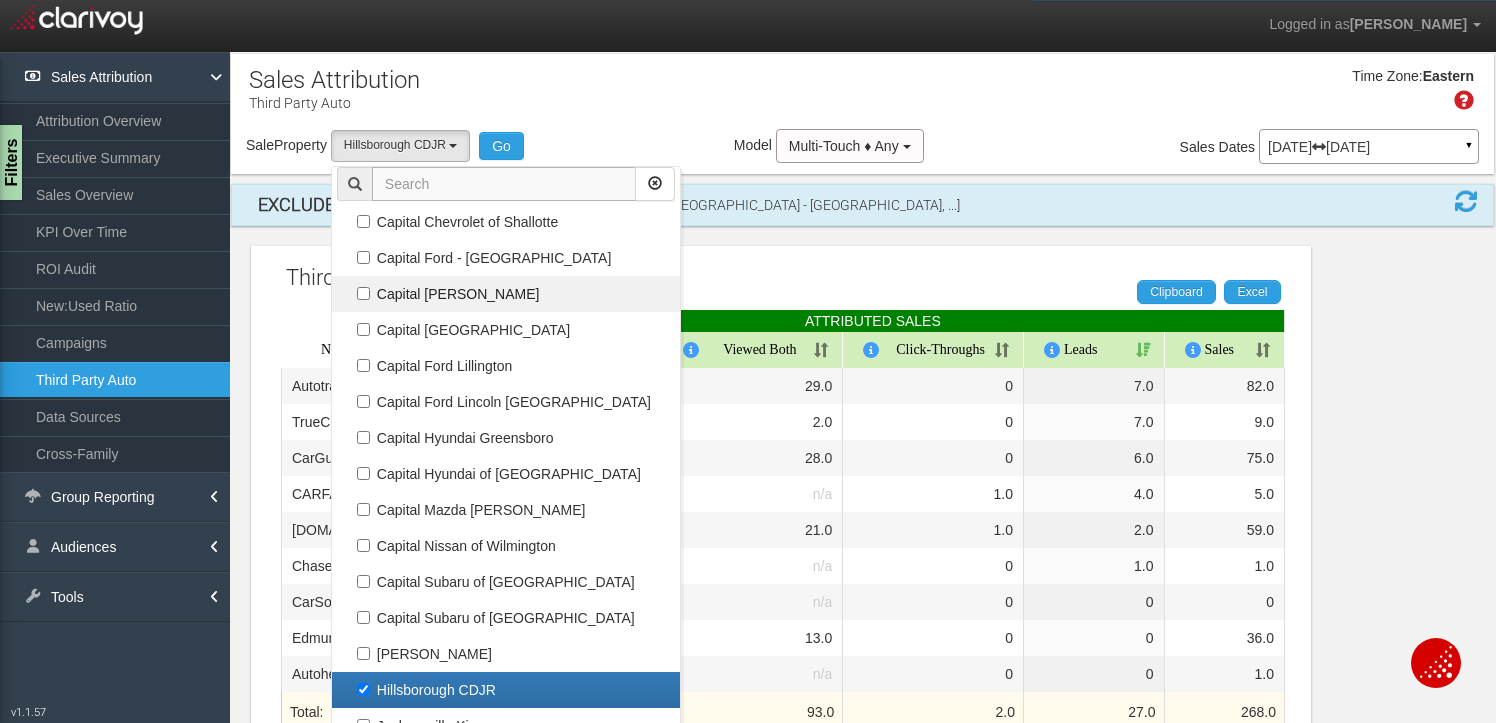scroll, scrollTop: 238, scrollLeft: 0, axis: vertical 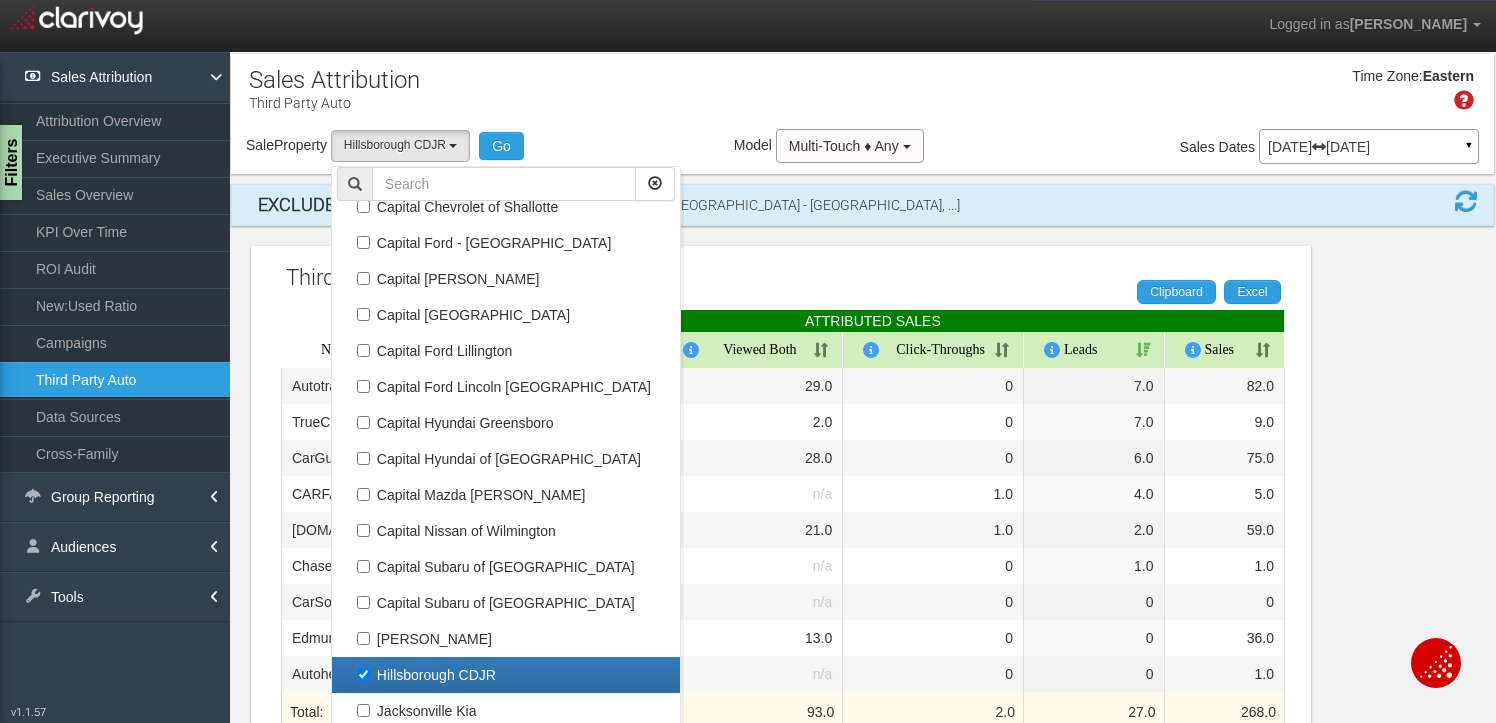 click on "Hillsborough CDJR" at bounding box center [506, 675] 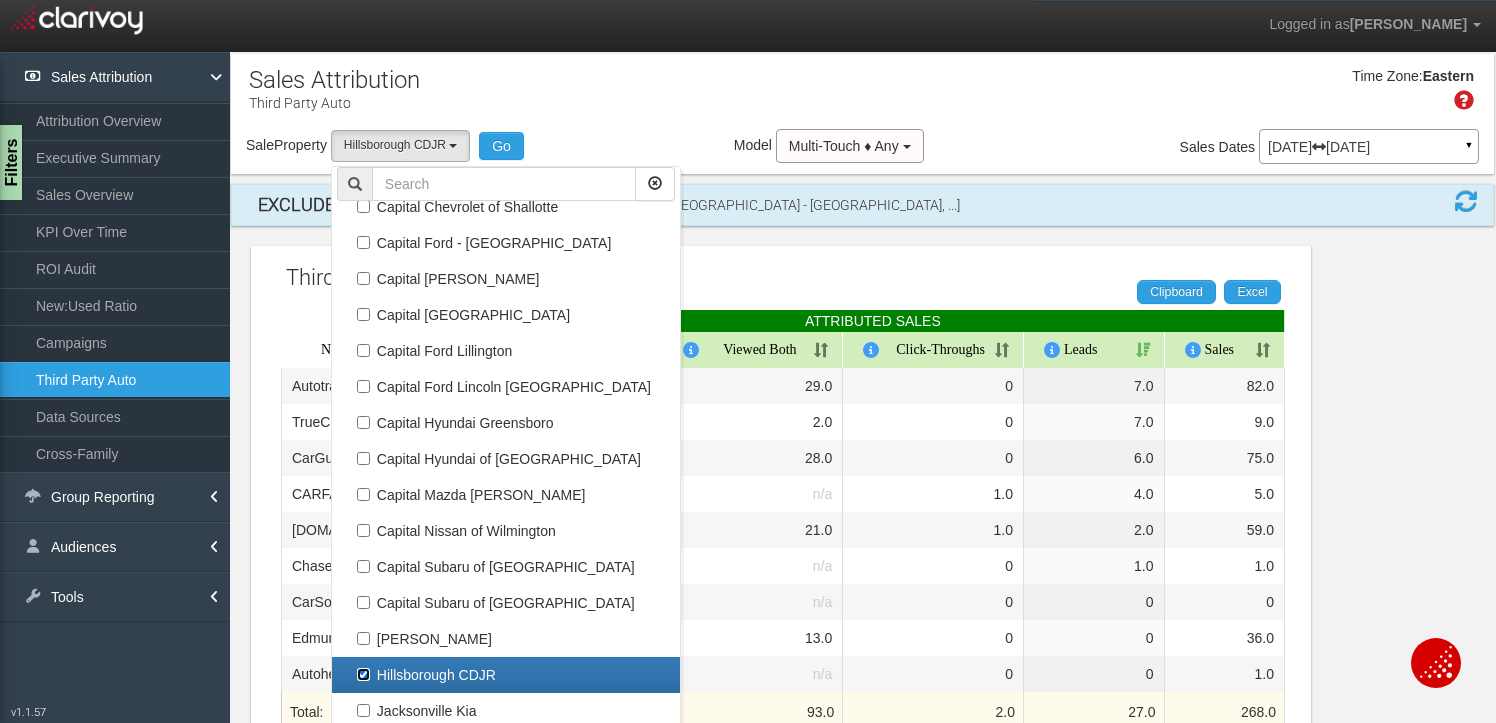 click on "Hillsborough CDJR" at bounding box center (363, 674) 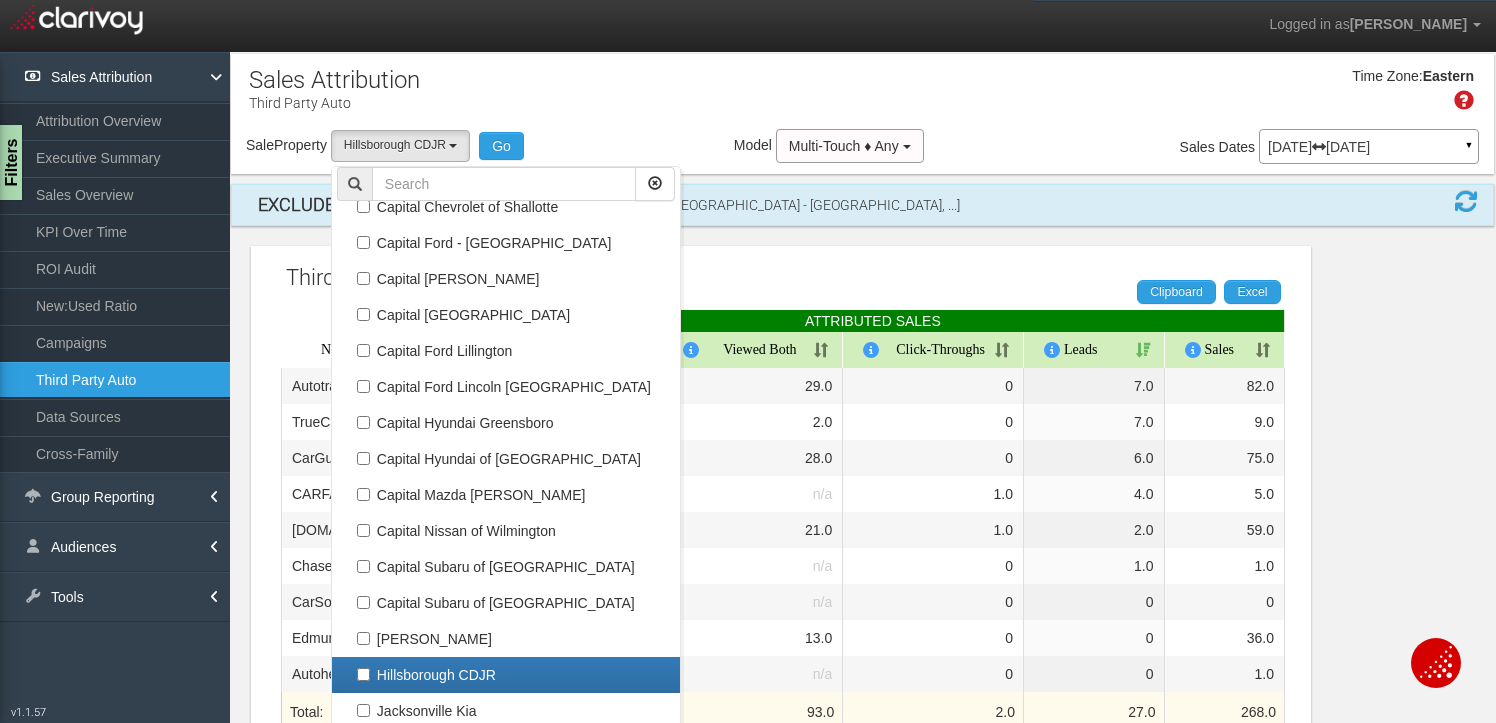 select 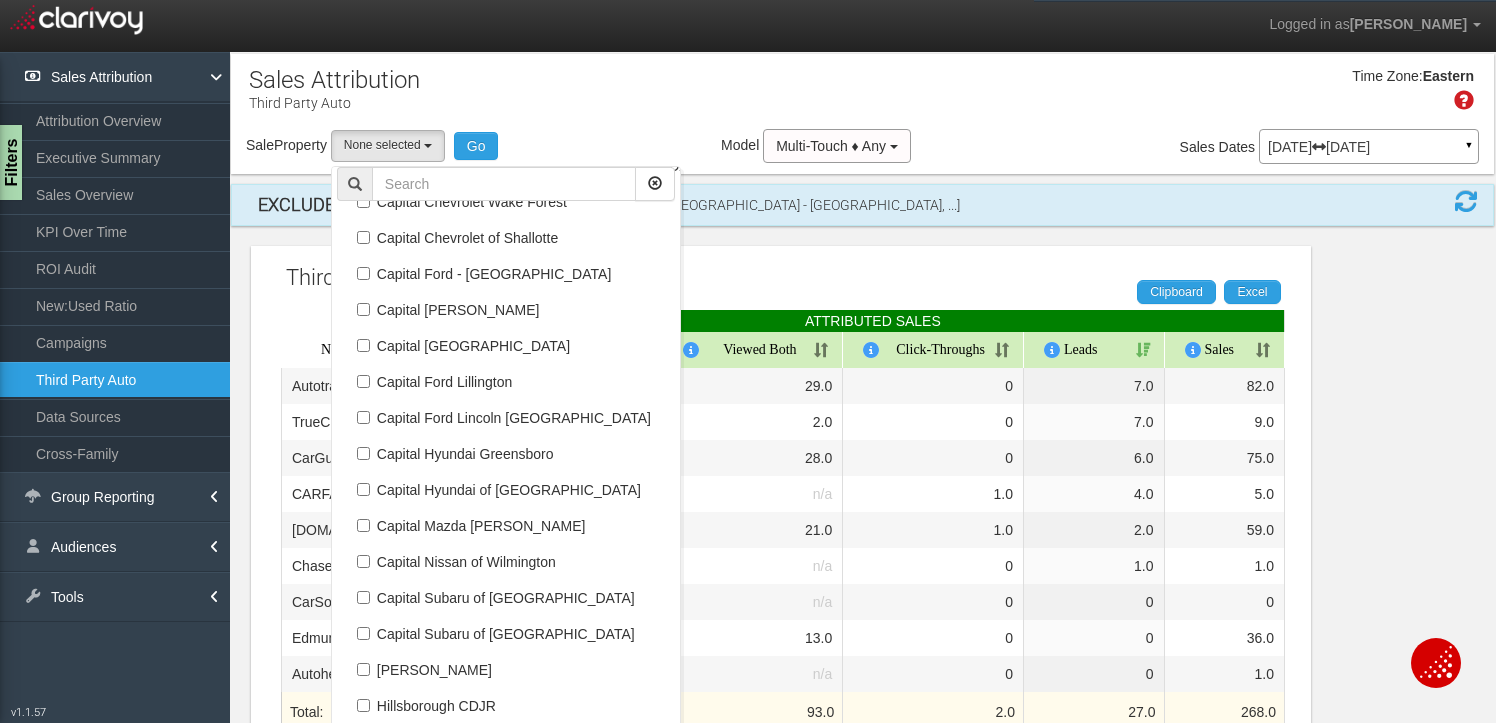 scroll, scrollTop: 238, scrollLeft: 0, axis: vertical 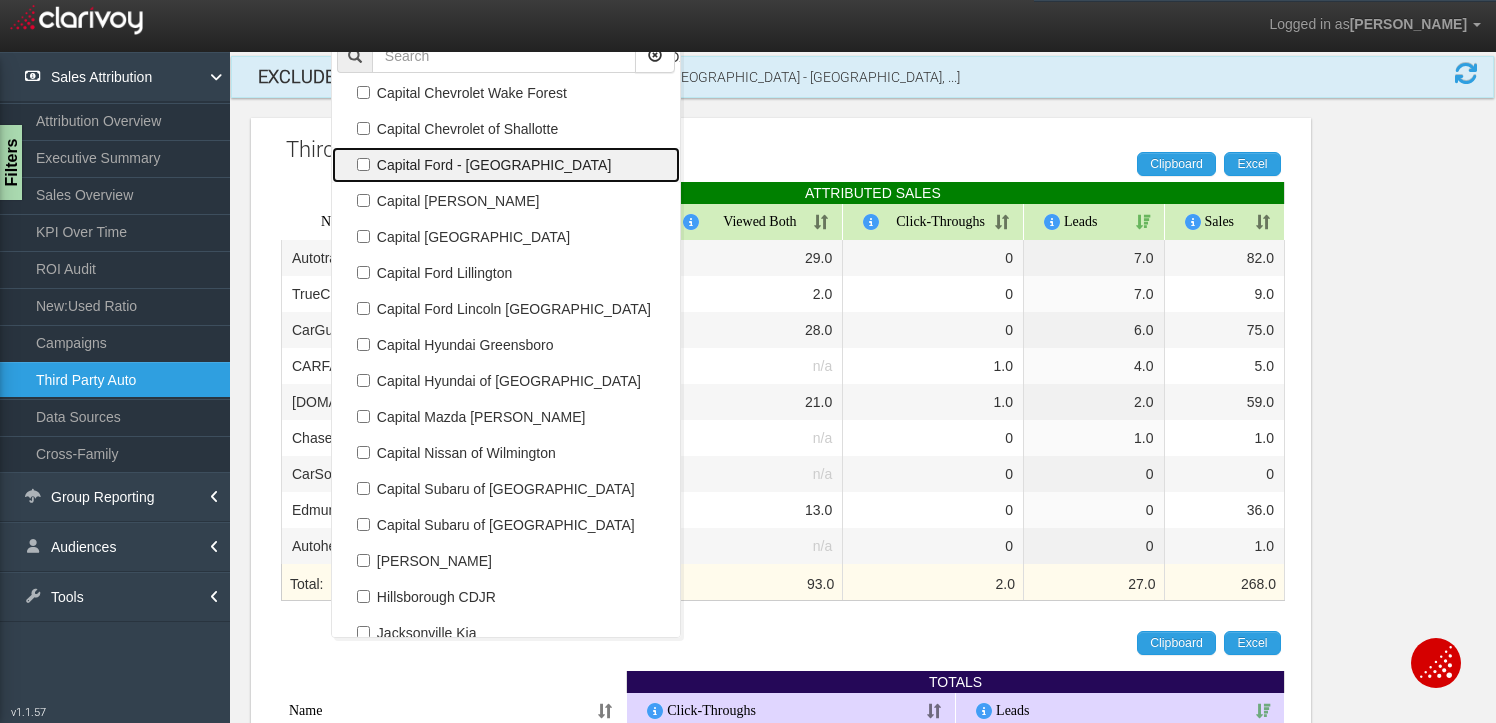 click on "Capital Ford - [GEOGRAPHIC_DATA]" at bounding box center [506, 165] 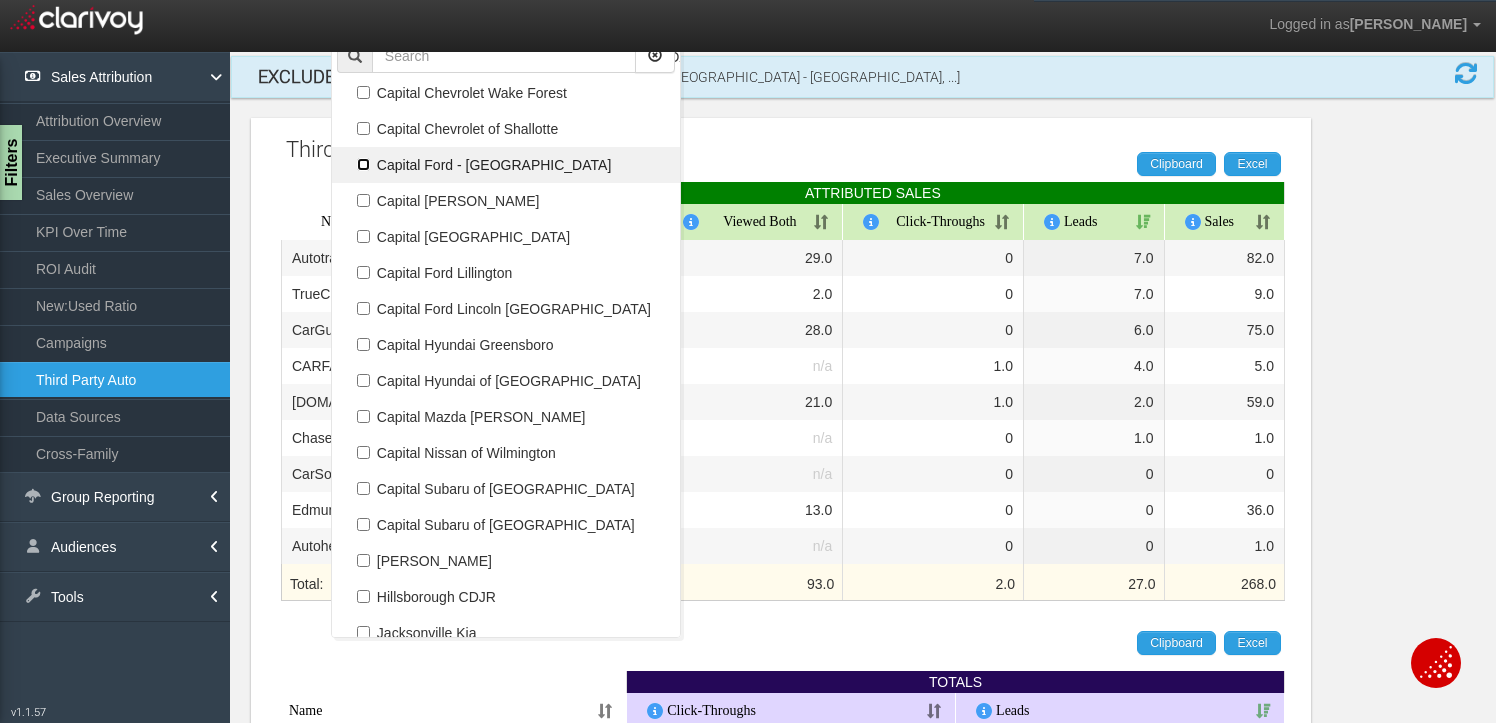click on "Capital Ford - [GEOGRAPHIC_DATA]" at bounding box center (363, 164) 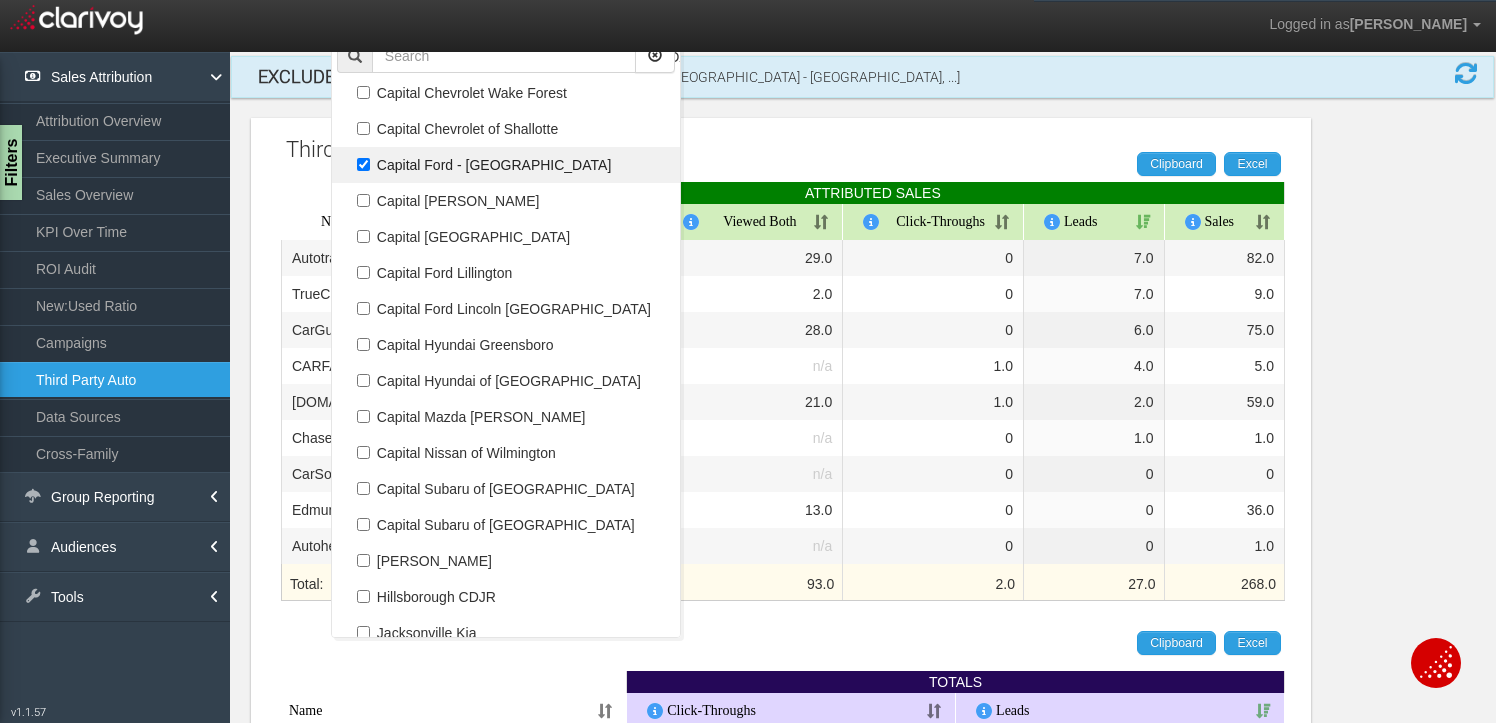 select on "object:394" 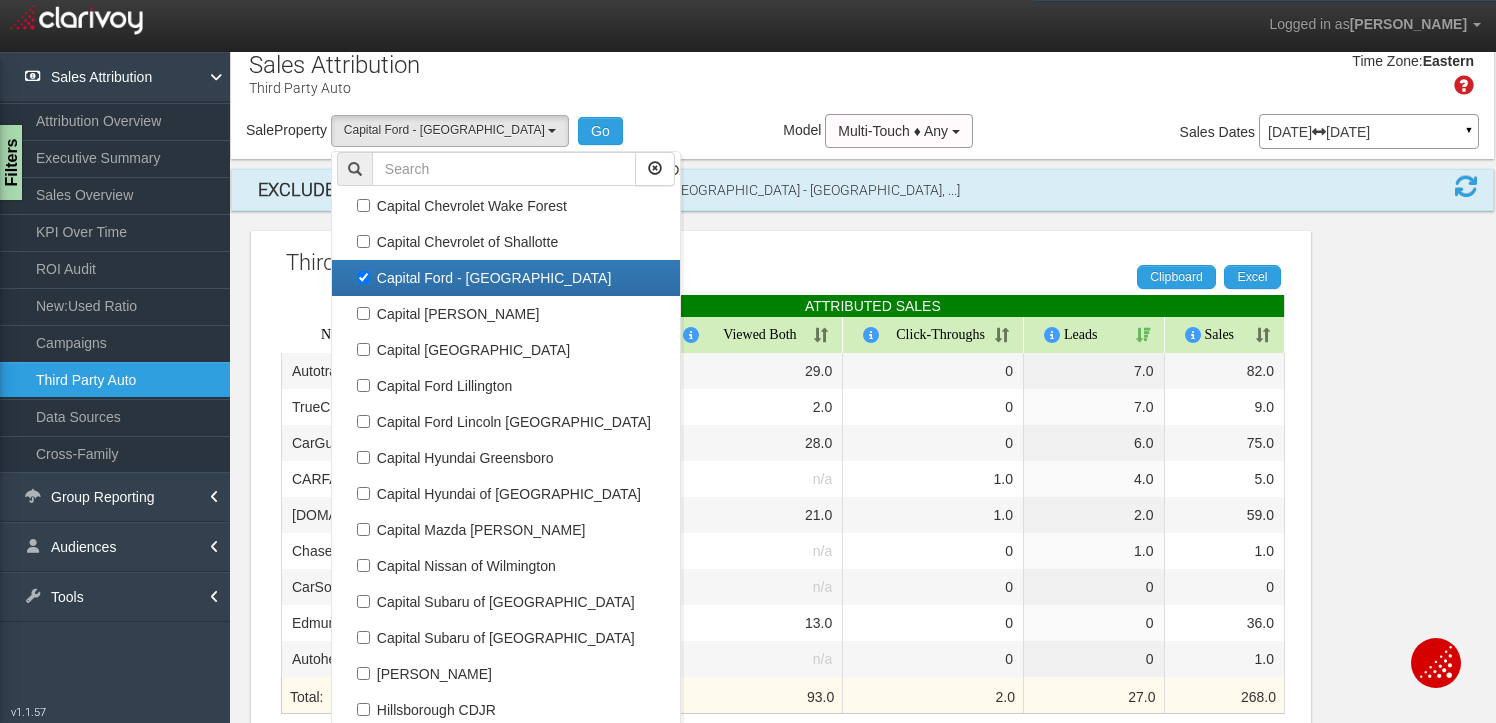 scroll, scrollTop: 0, scrollLeft: 0, axis: both 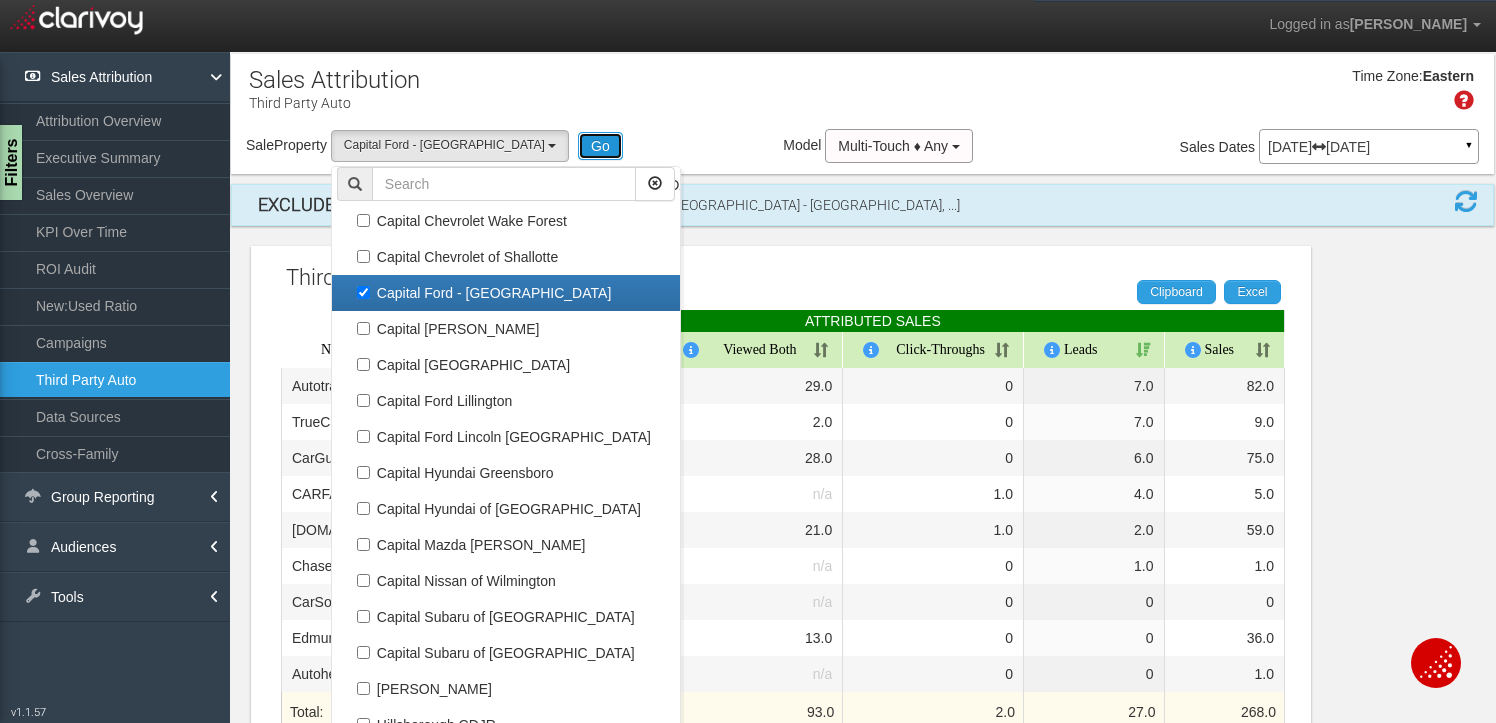click on "Go" at bounding box center [600, 146] 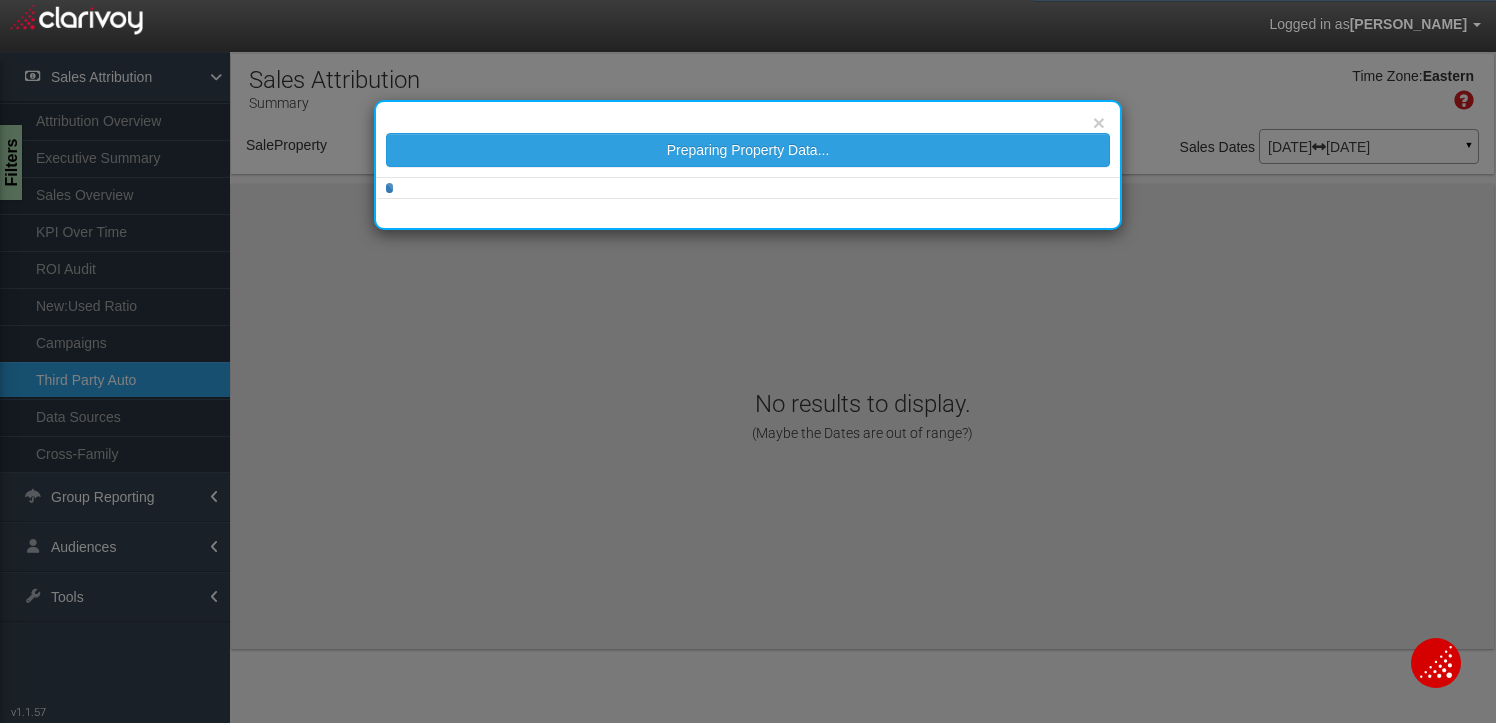 select on "object:449" 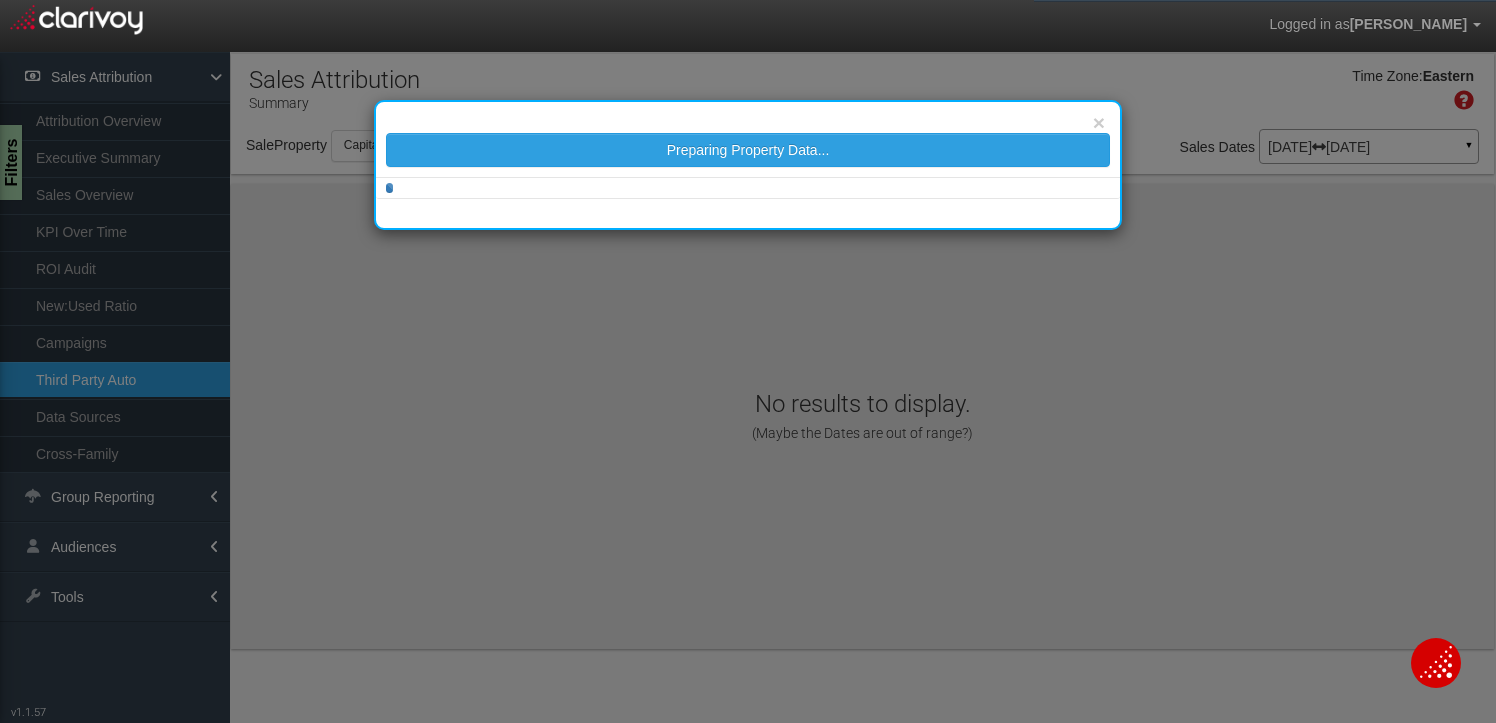 click on "×                                               						 Preparing Property Data..." at bounding box center [748, 361] 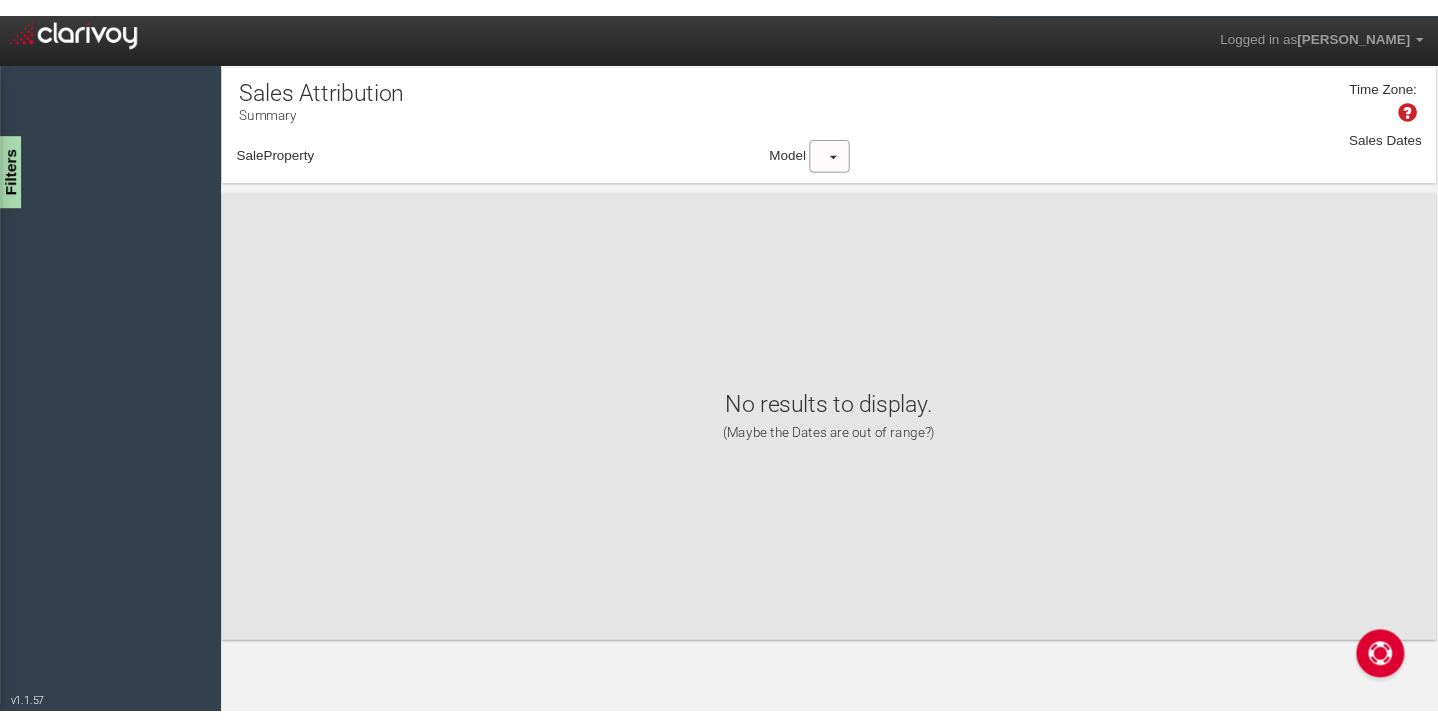 scroll, scrollTop: 0, scrollLeft: 0, axis: both 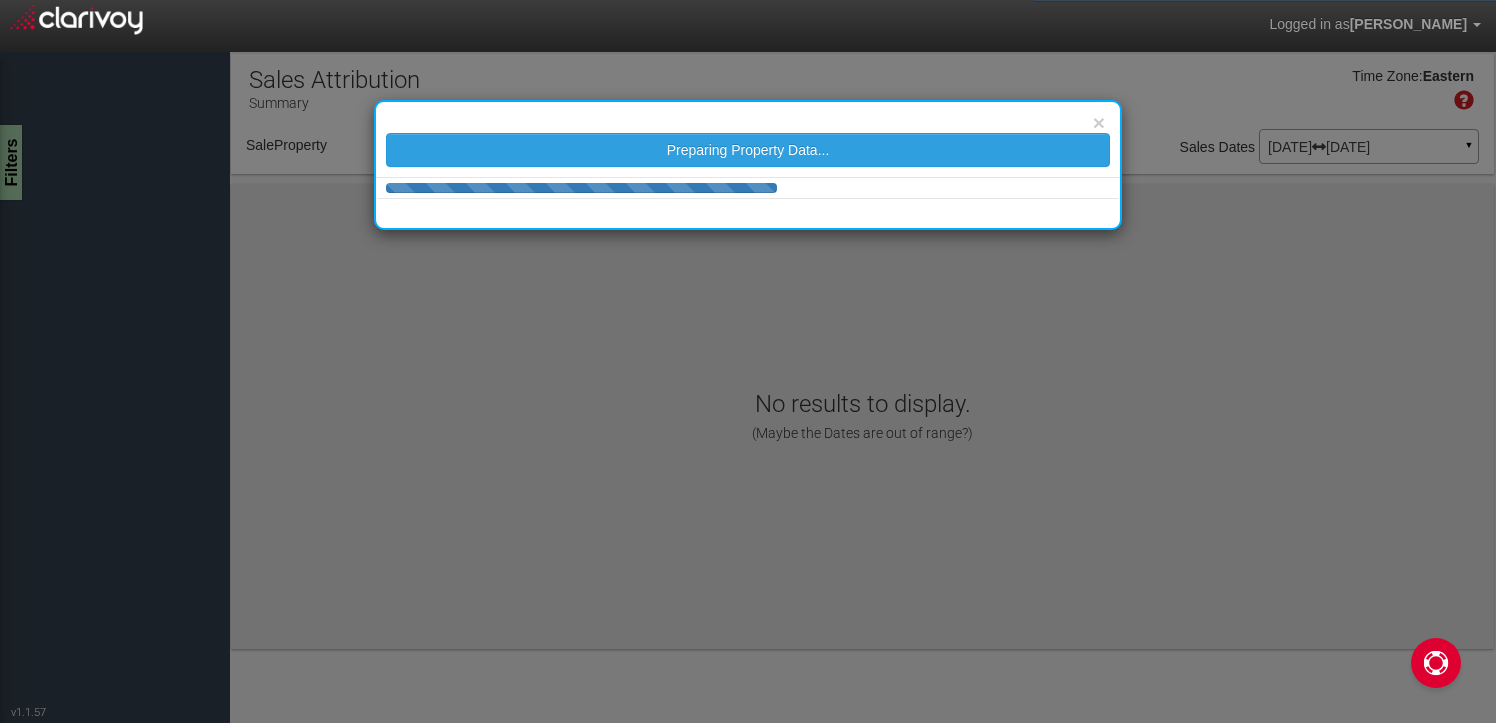 select on "object:37" 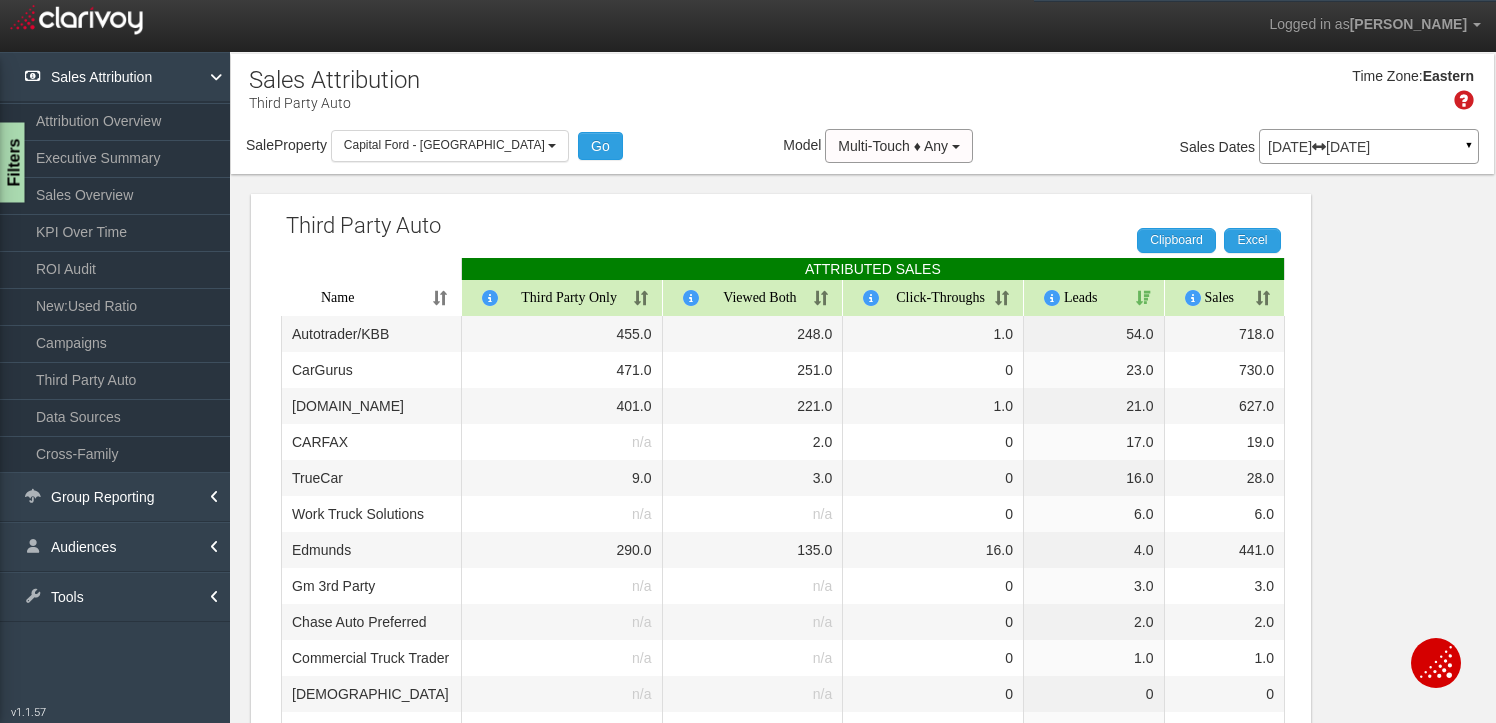 click on "Filters" at bounding box center (12, 163) 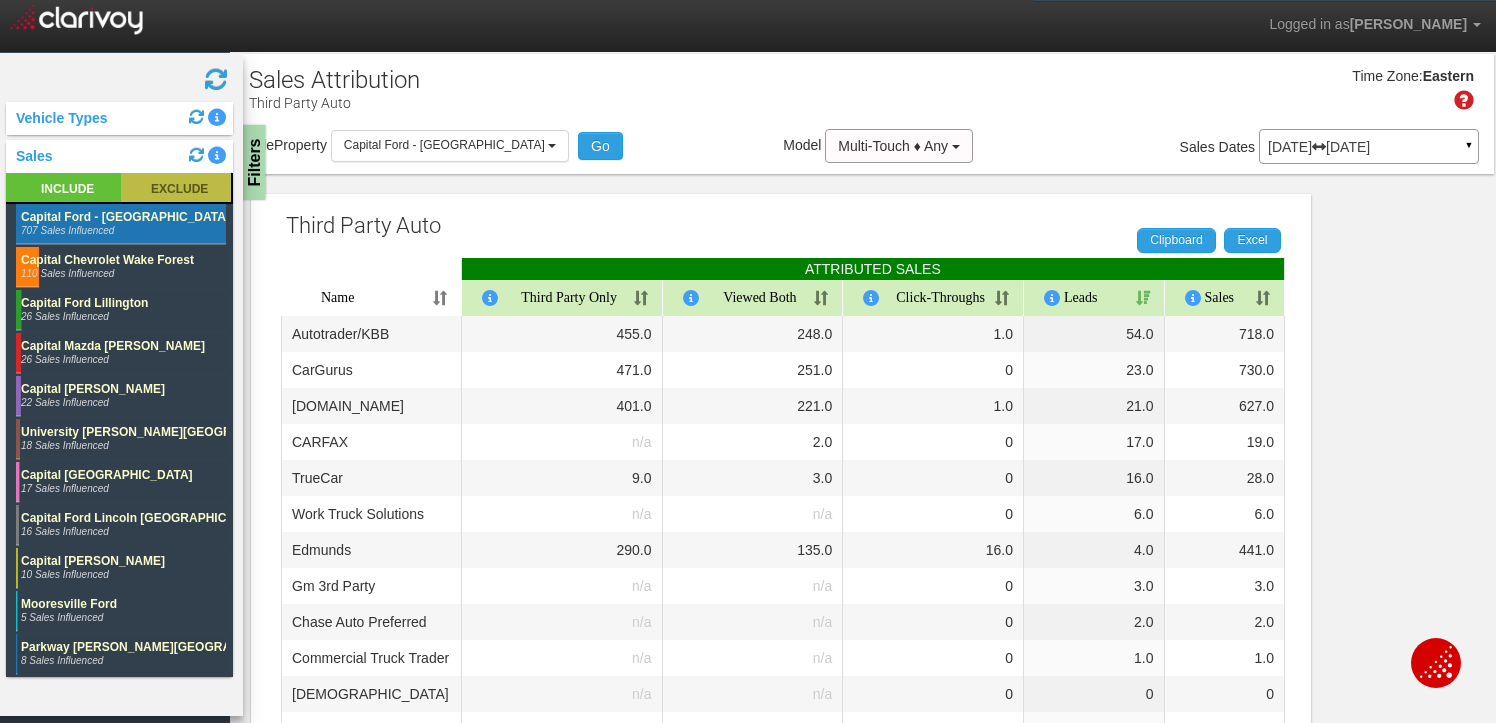click 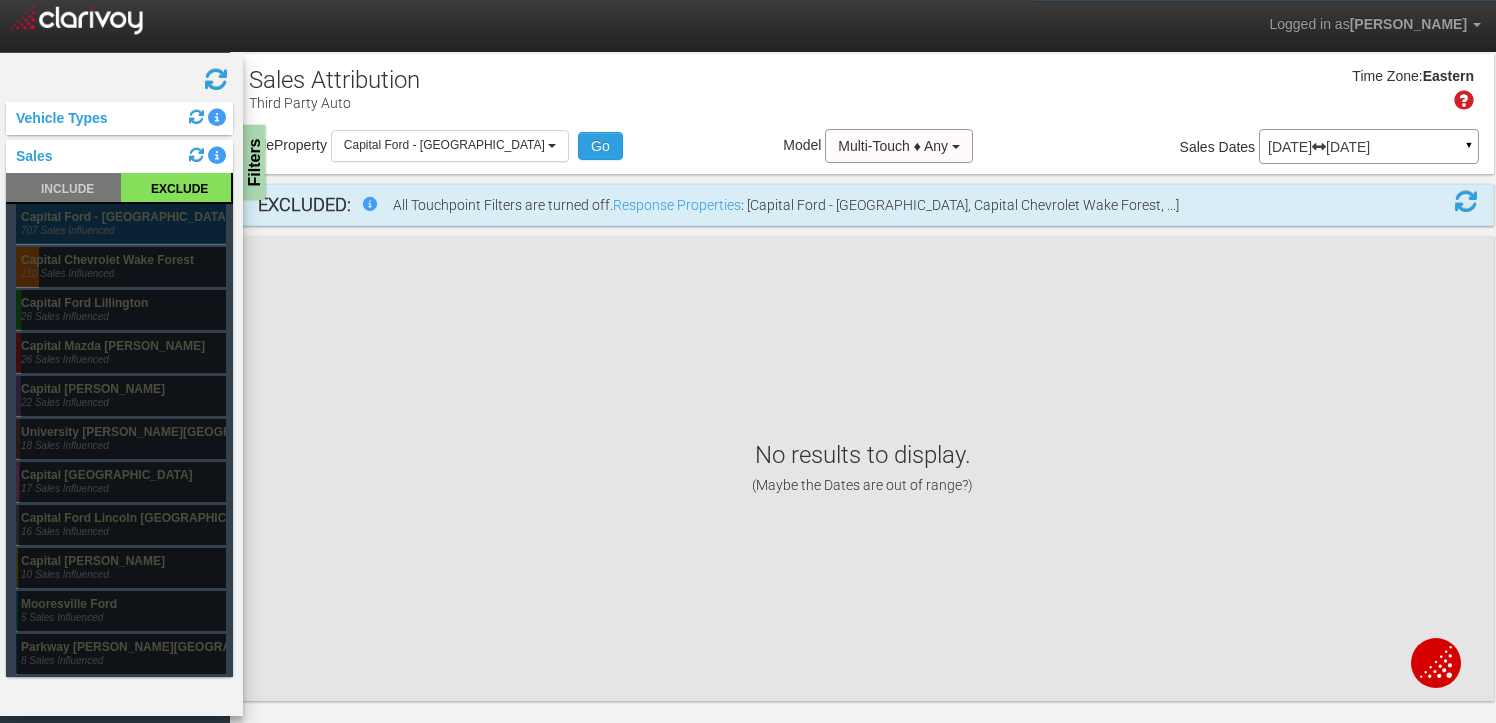 click 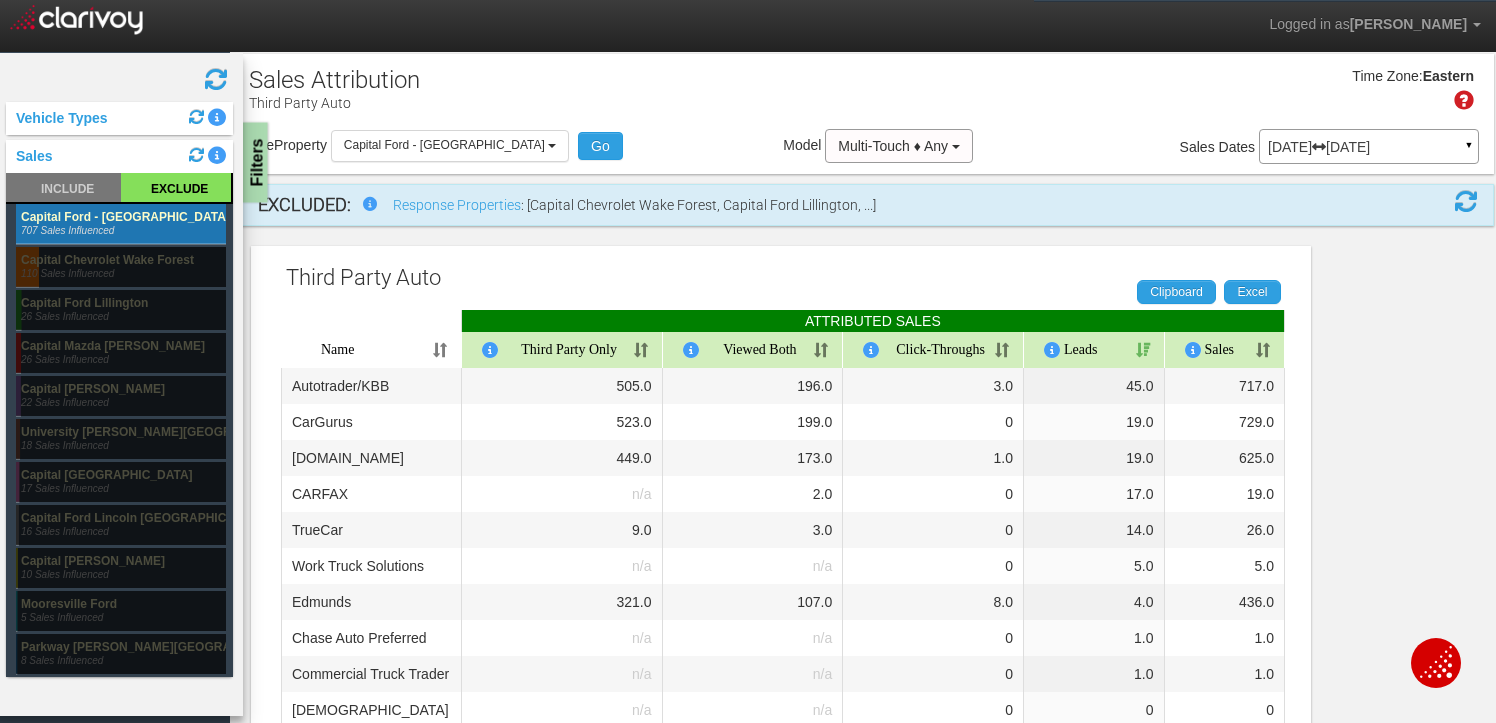 click on "Filters" at bounding box center [255, 163] 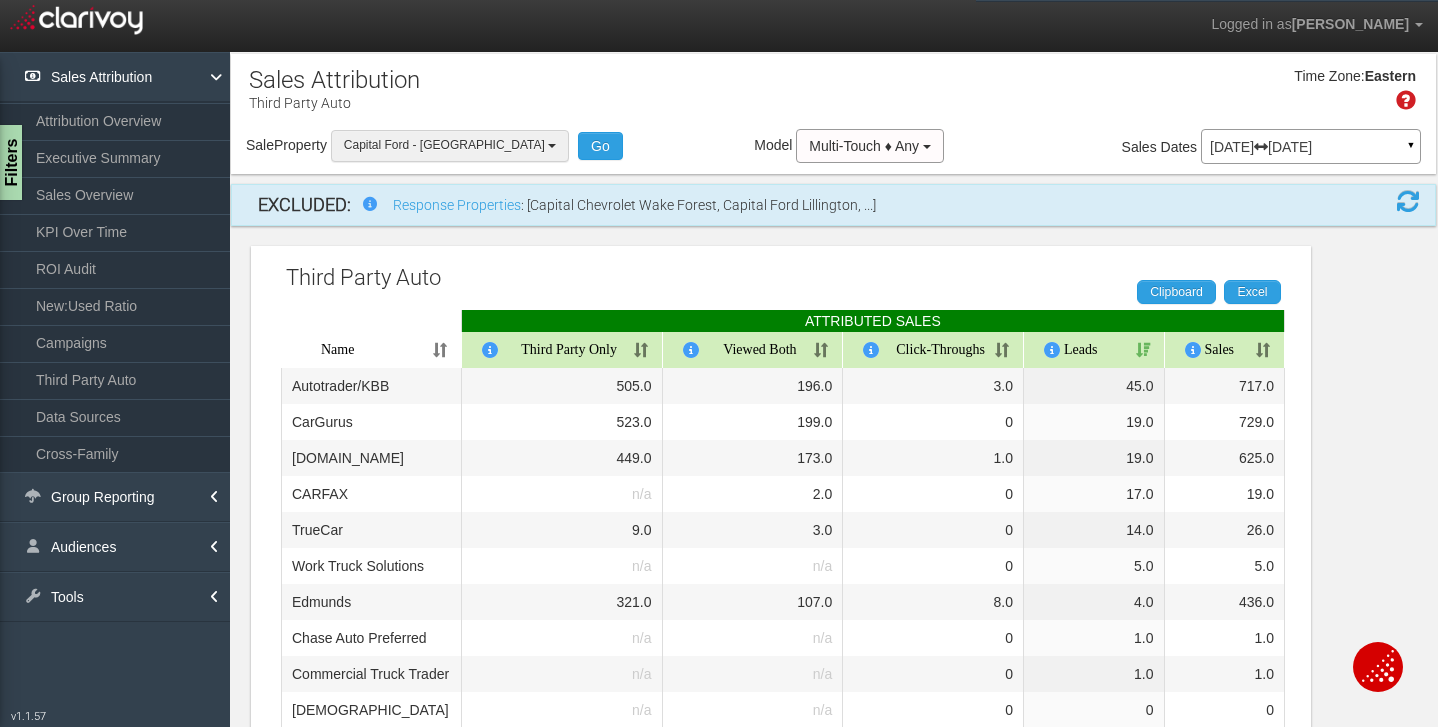 click on "Capital Ford - [GEOGRAPHIC_DATA]" at bounding box center [444, 145] 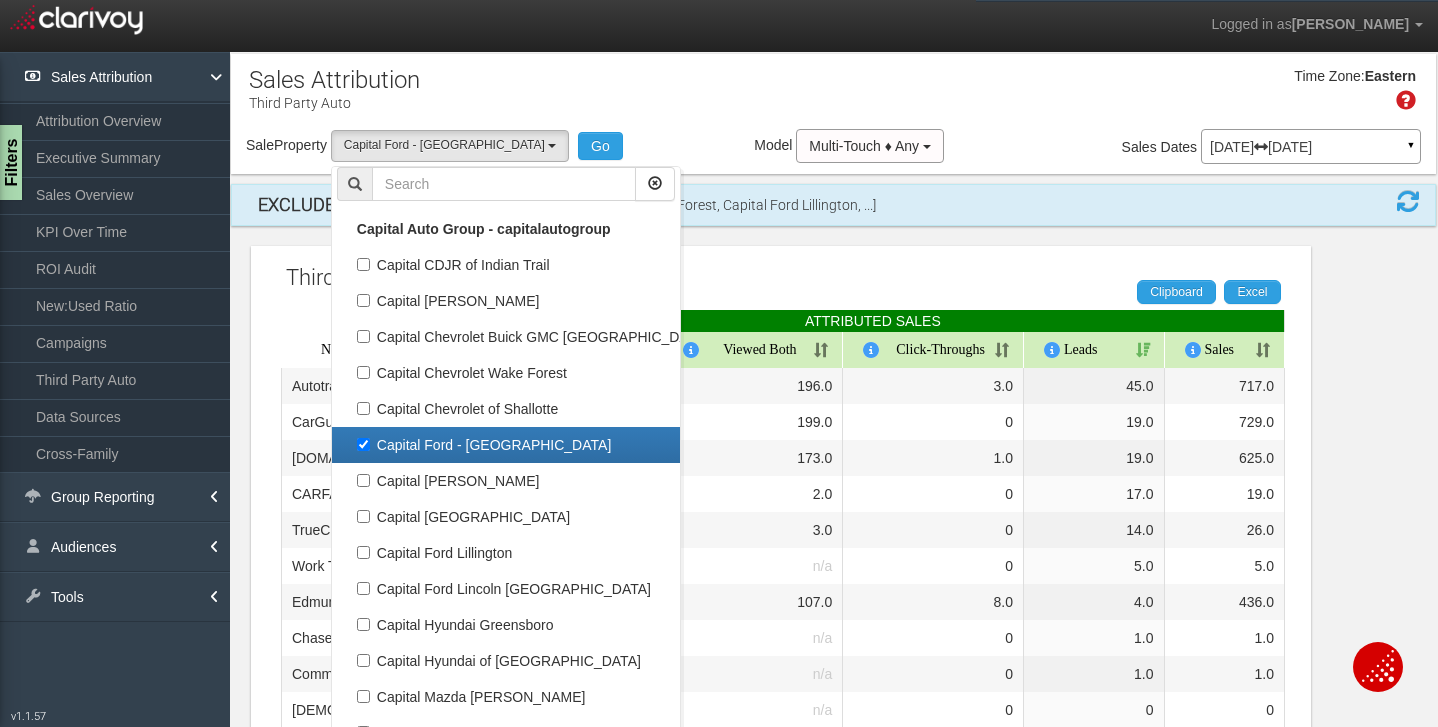 click on "Capital Ford - [GEOGRAPHIC_DATA]" at bounding box center (506, 445) 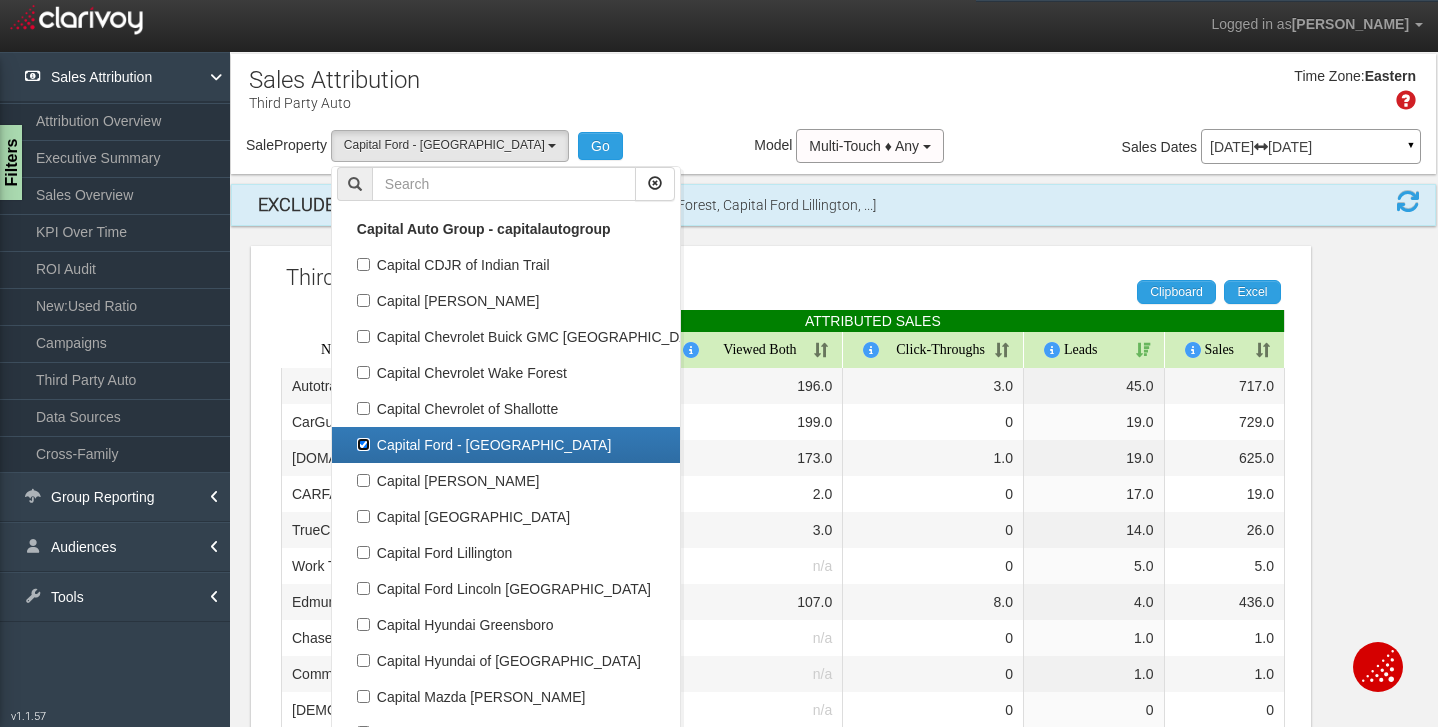 checkbox on "false" 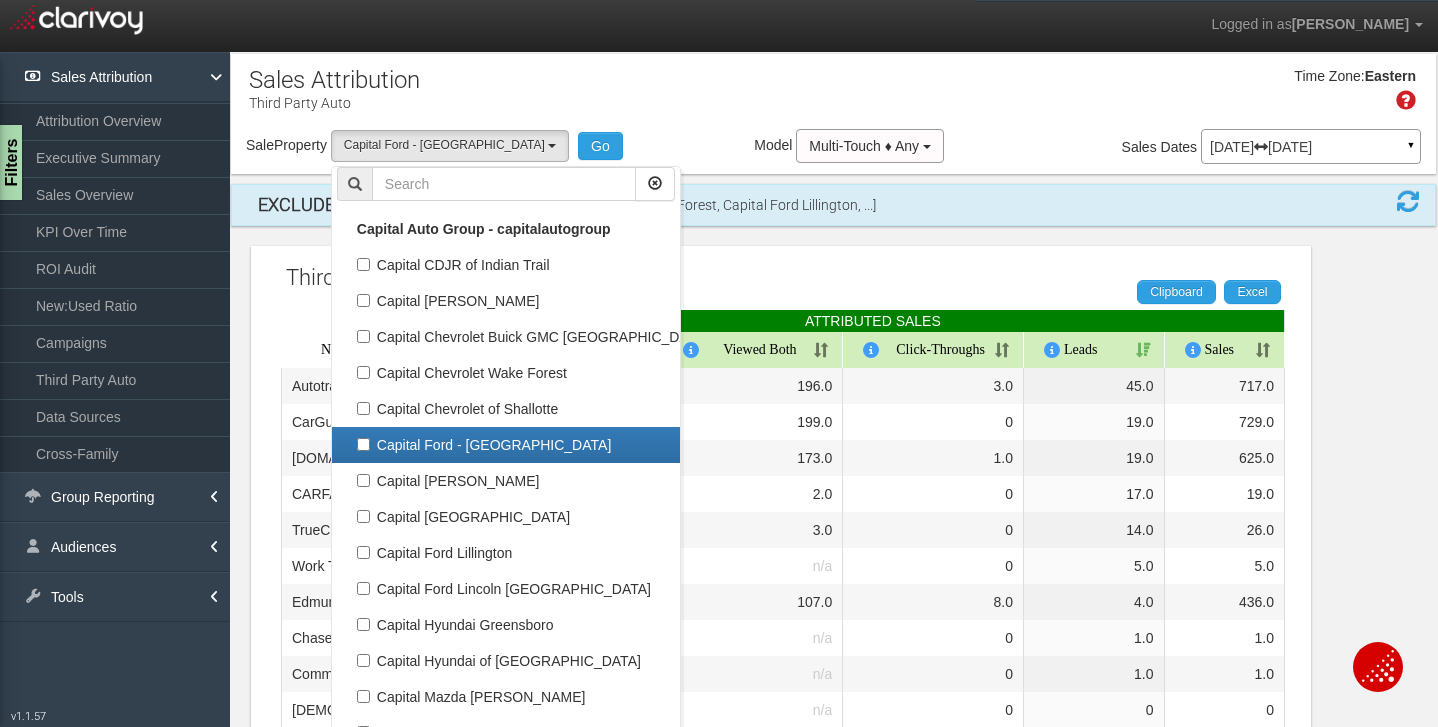 select 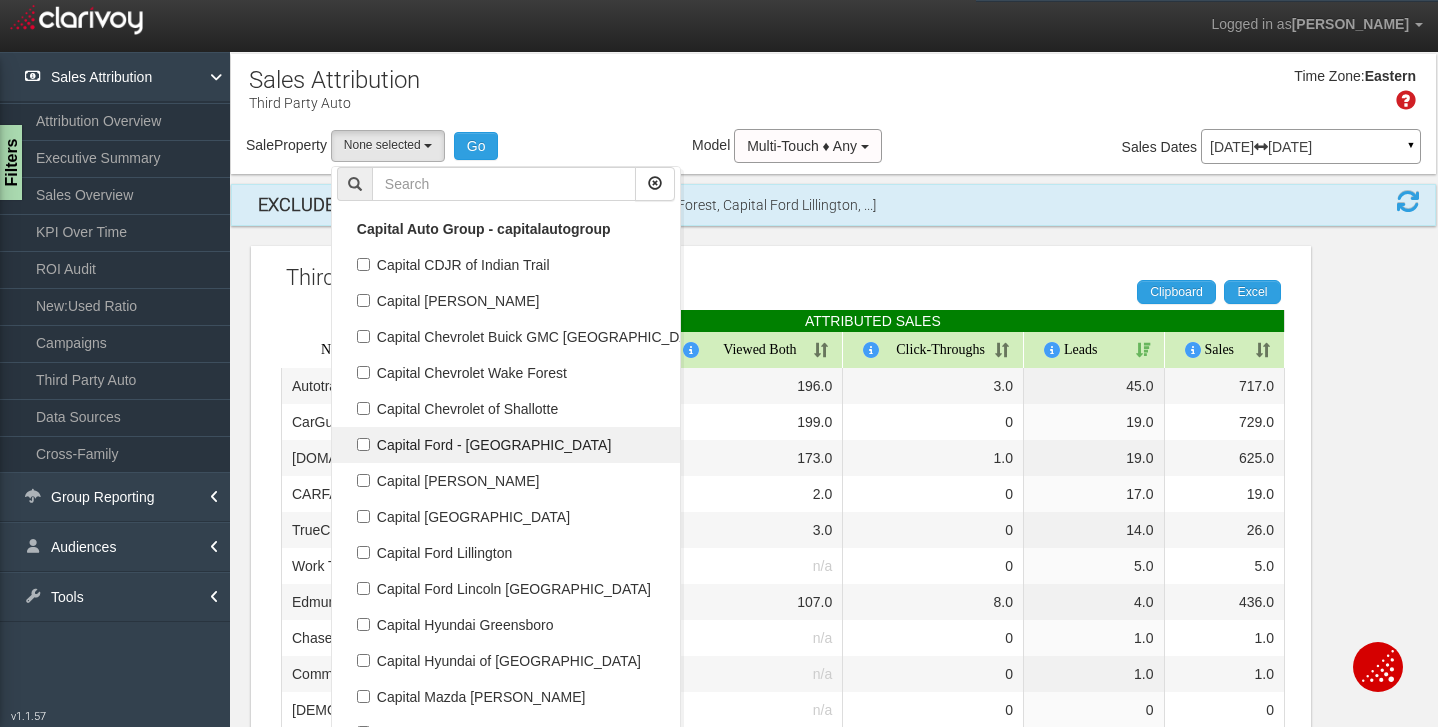 scroll, scrollTop: 108, scrollLeft: 0, axis: vertical 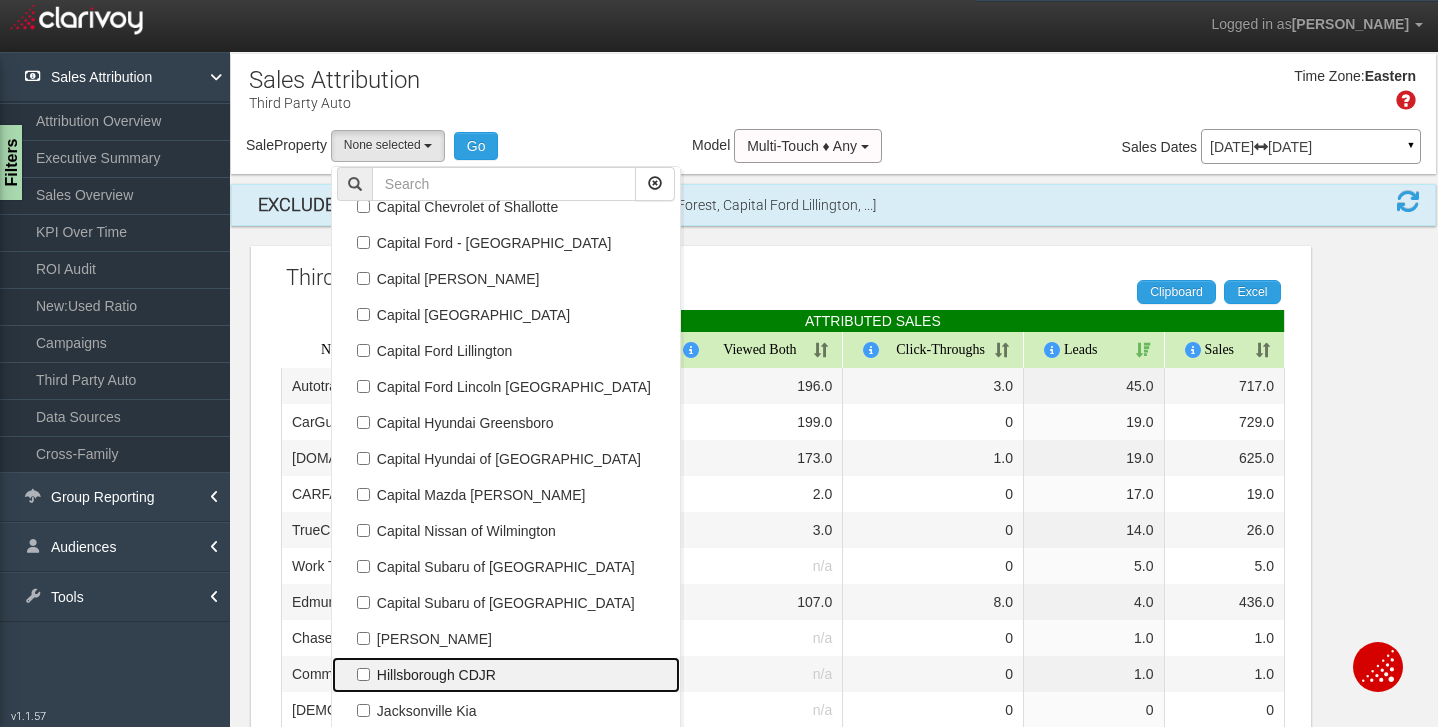 click on "Hillsborough CDJR" at bounding box center [506, 675] 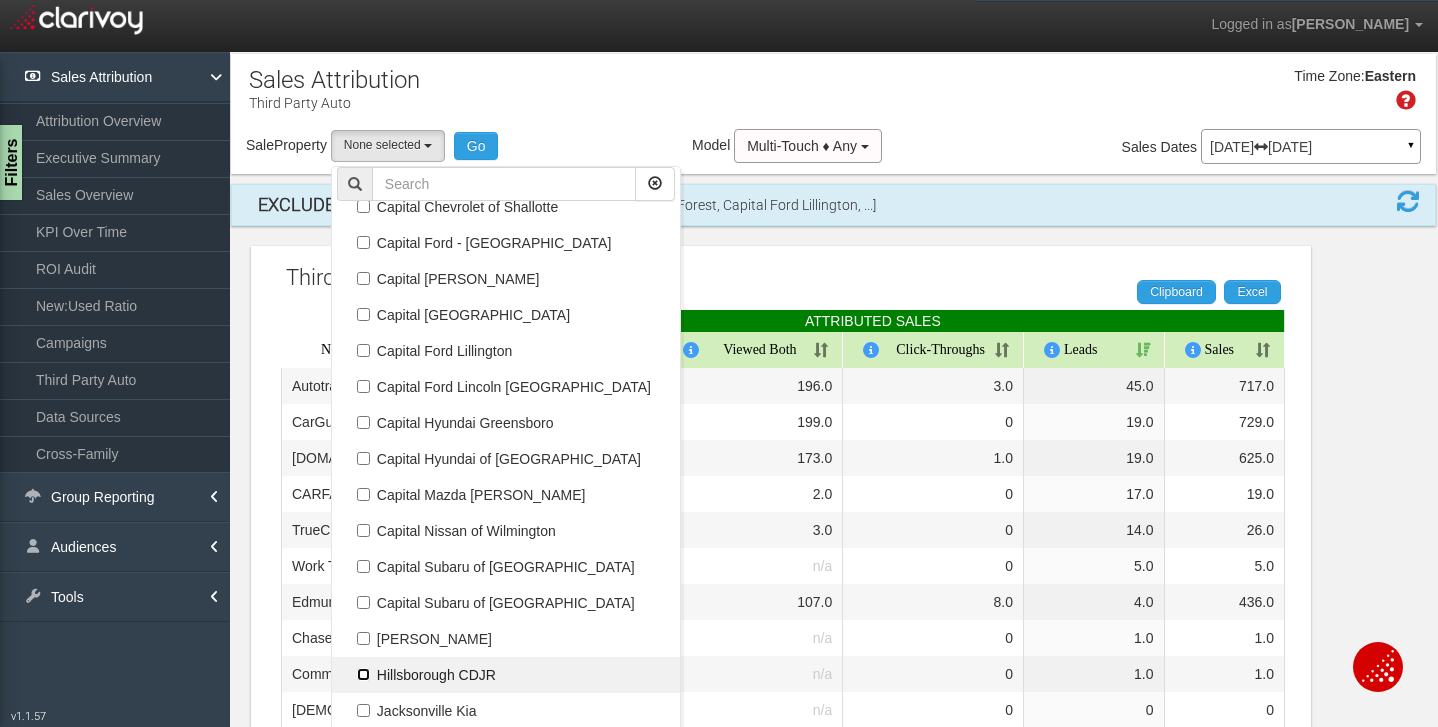 click on "Hillsborough CDJR" at bounding box center (363, 674) 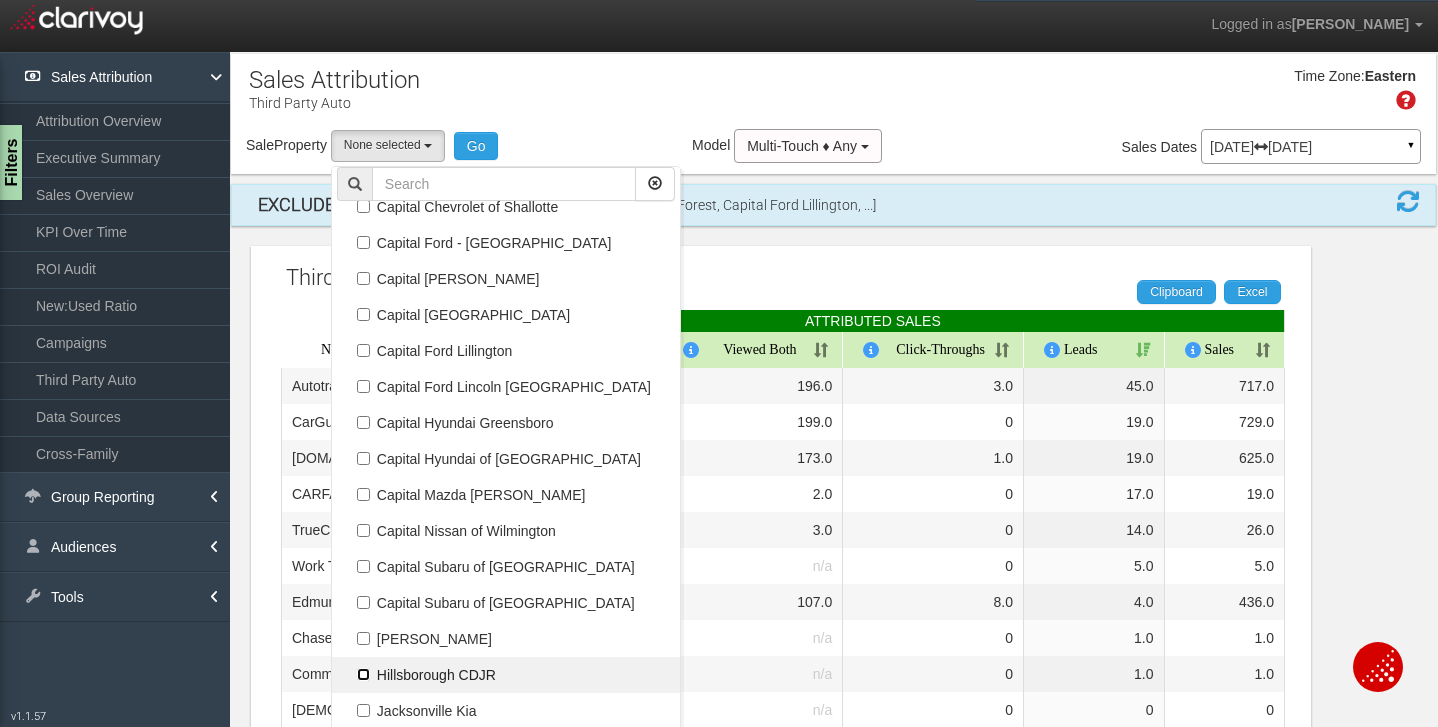 checkbox on "true" 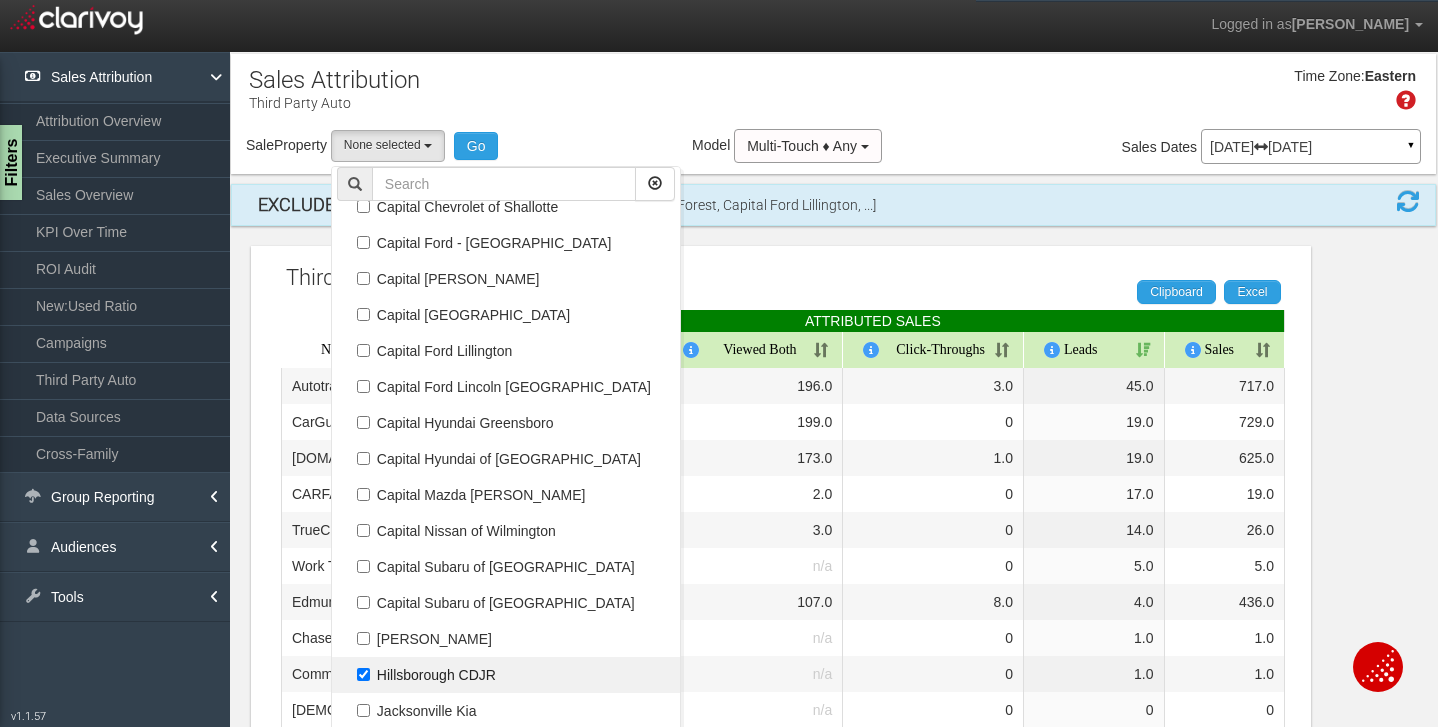 select on "object:49" 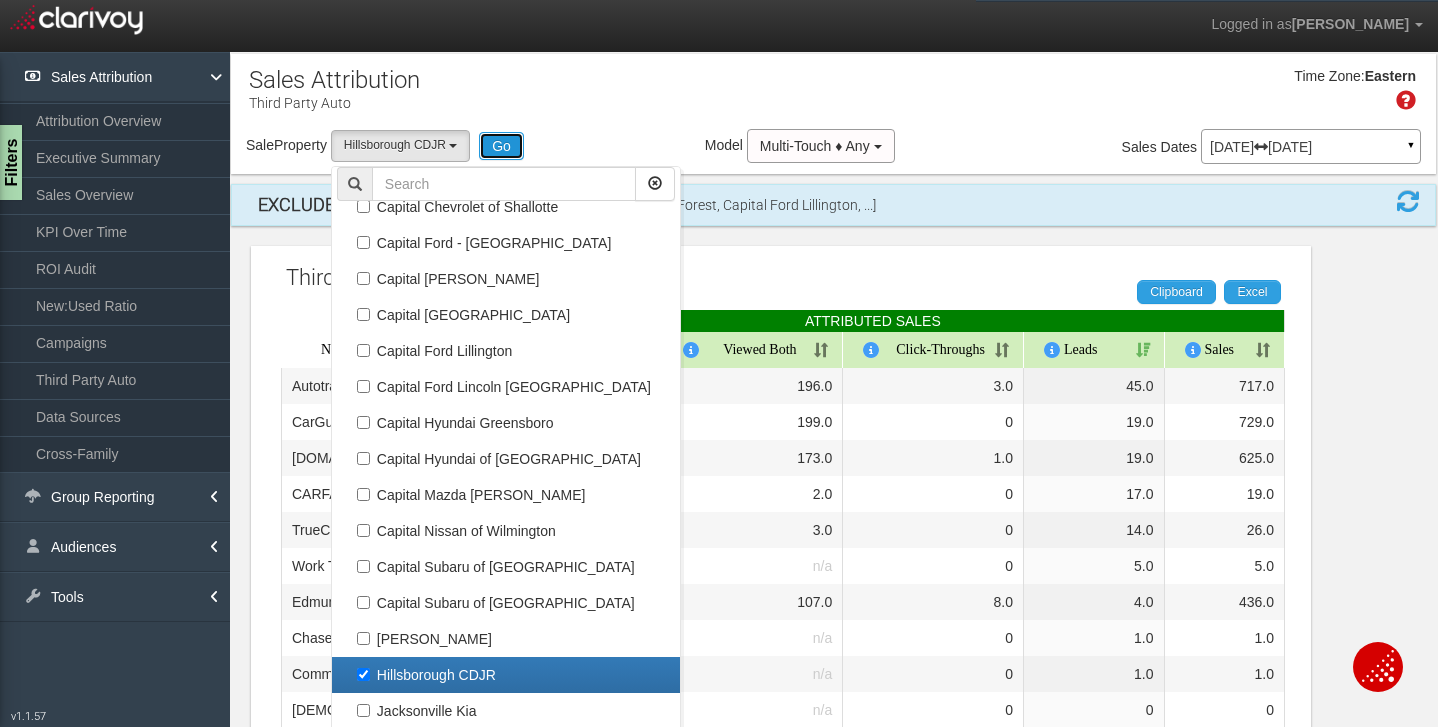 click on "Go" at bounding box center [501, 146] 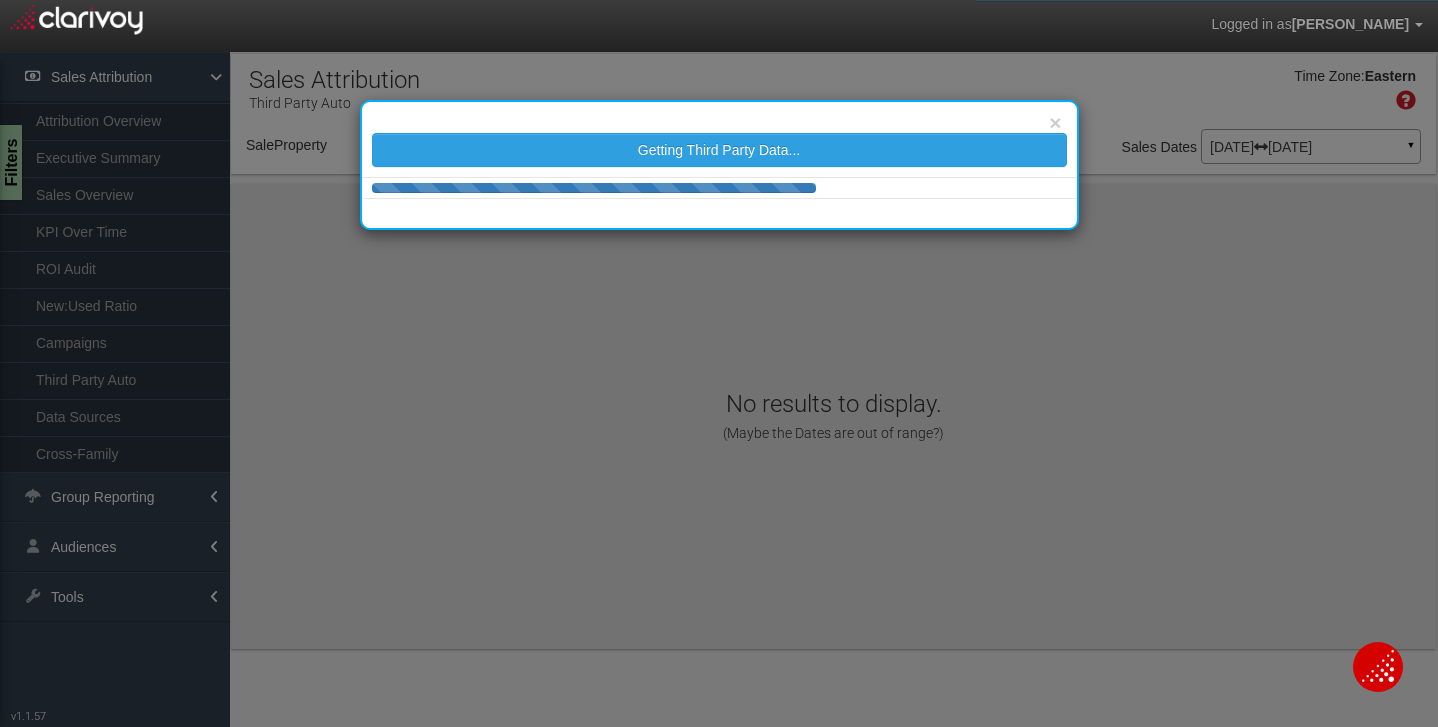 select on "object:288" 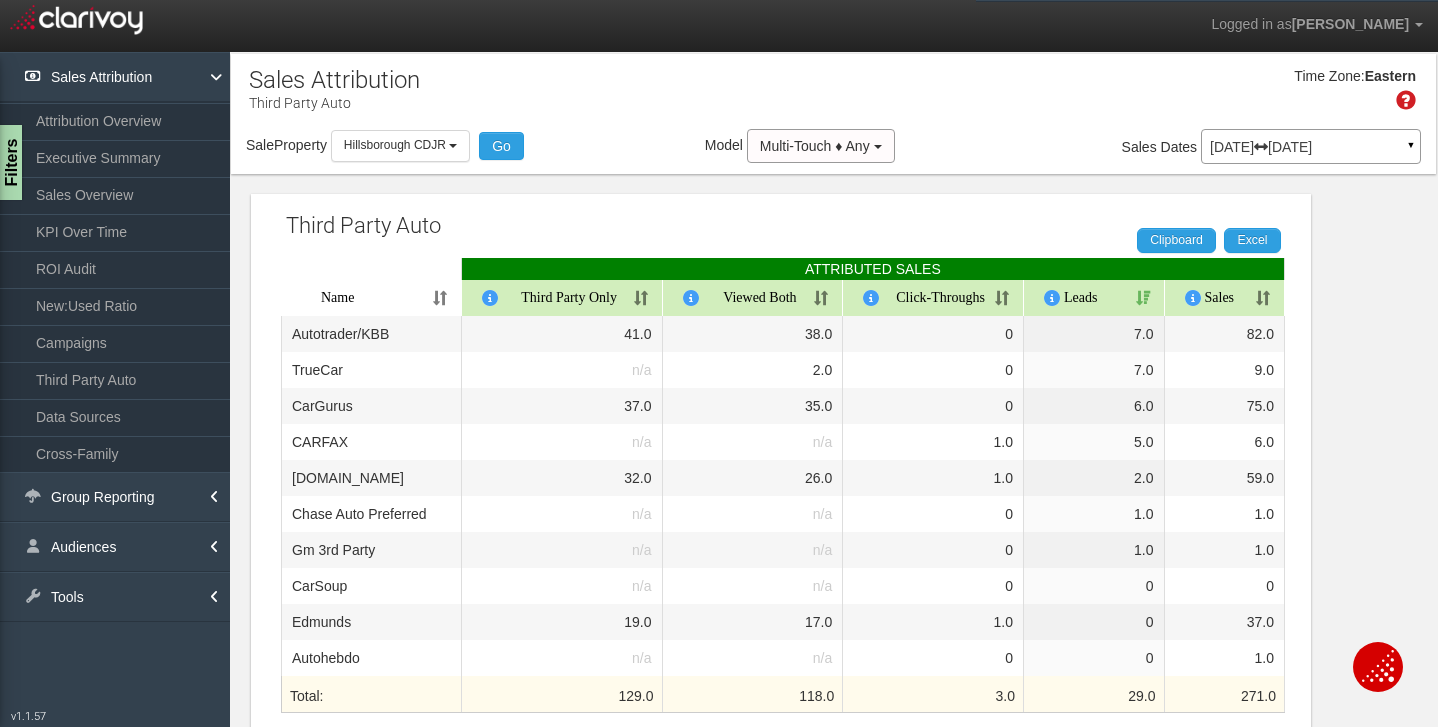 click on "[DATE]   [DATE]" at bounding box center [1311, 147] 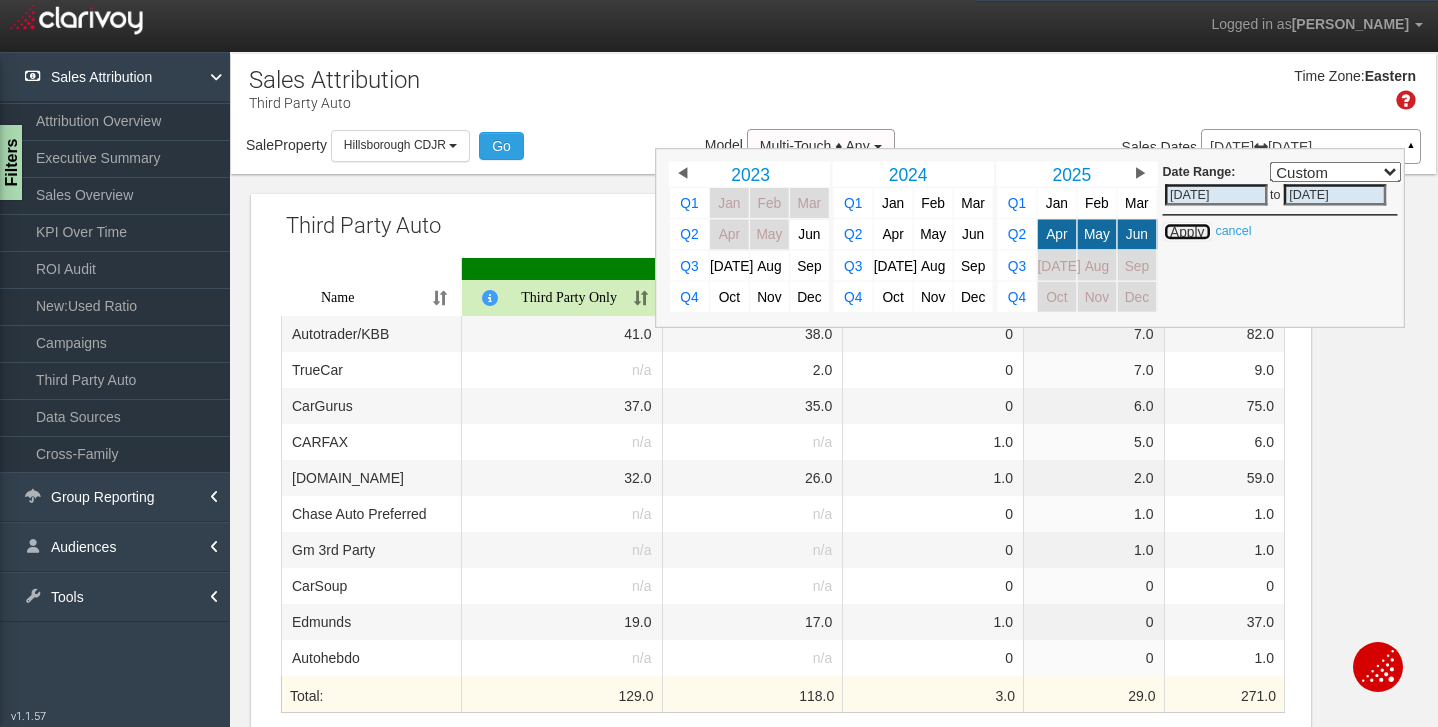 click on "Apply" at bounding box center [1187, 232] 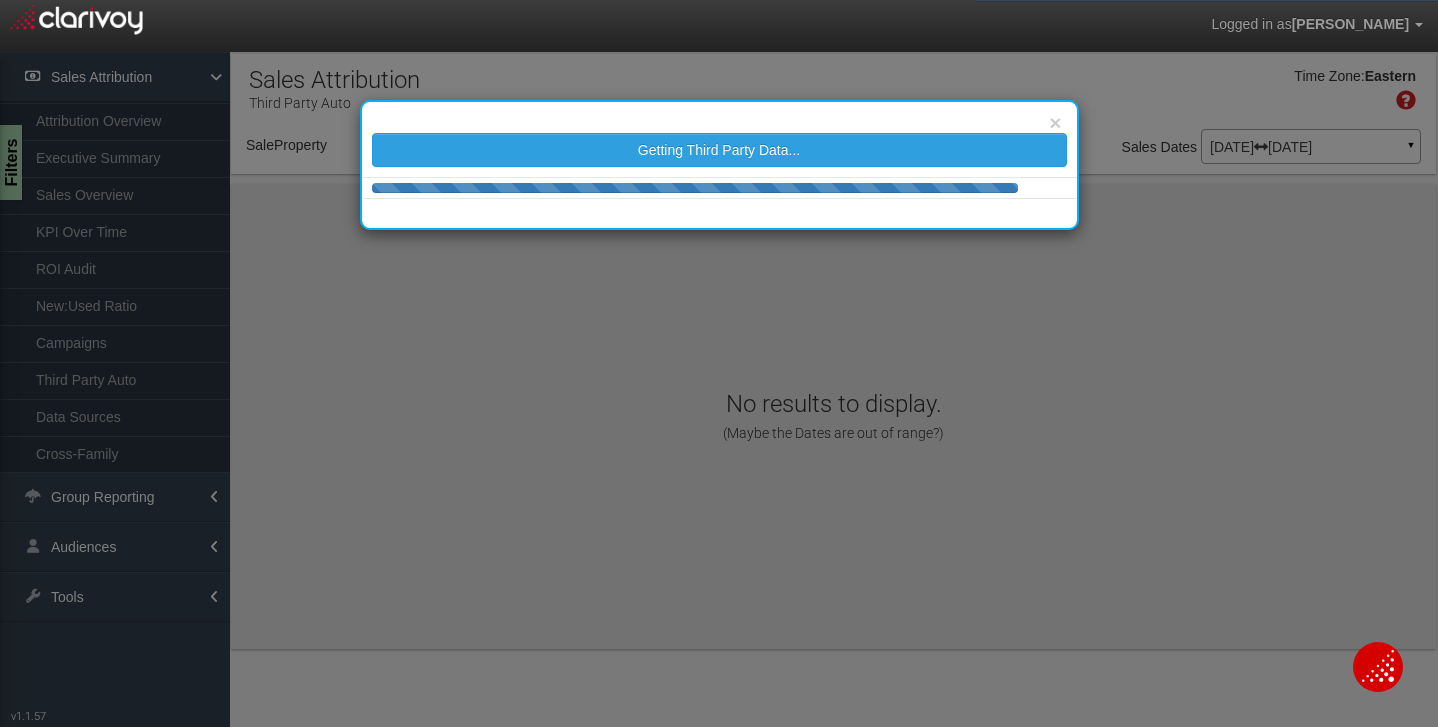 select on "object:343" 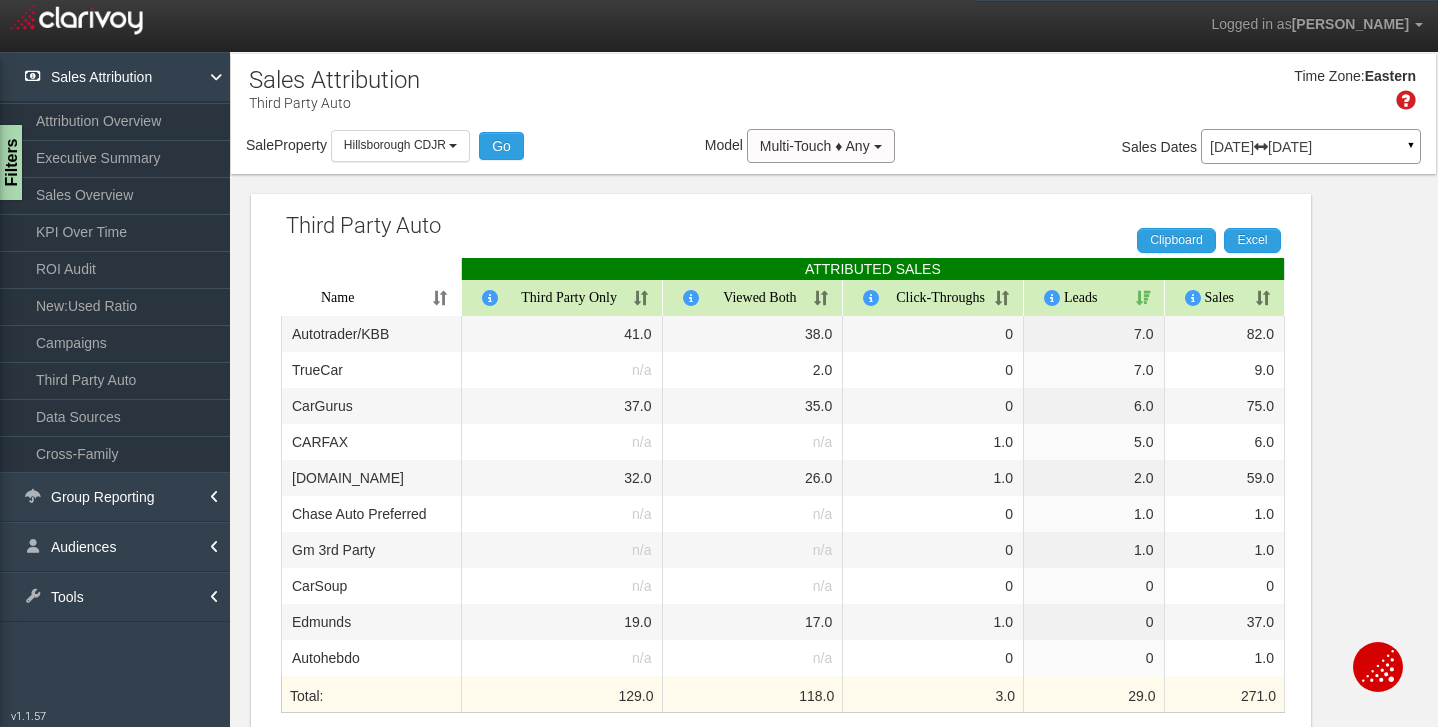 click on "Filters" at bounding box center [9, 162] 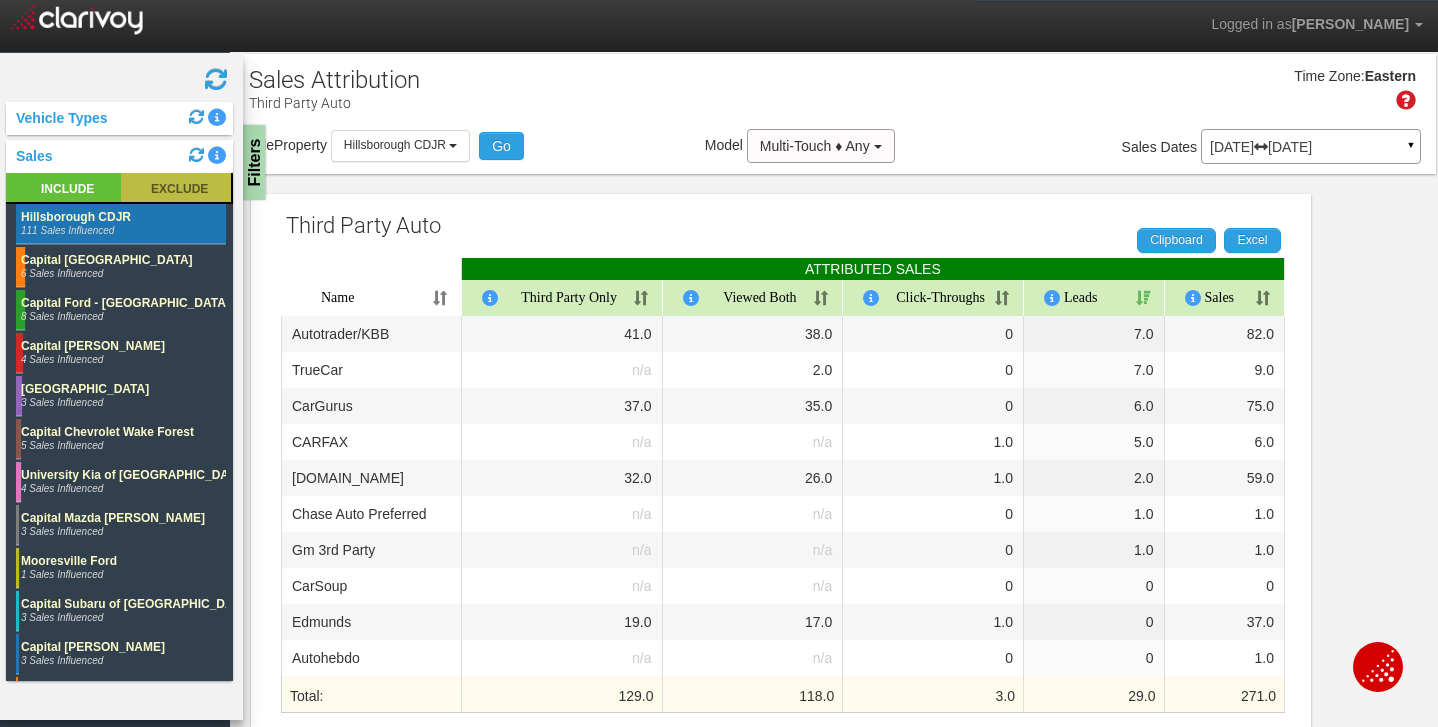 click 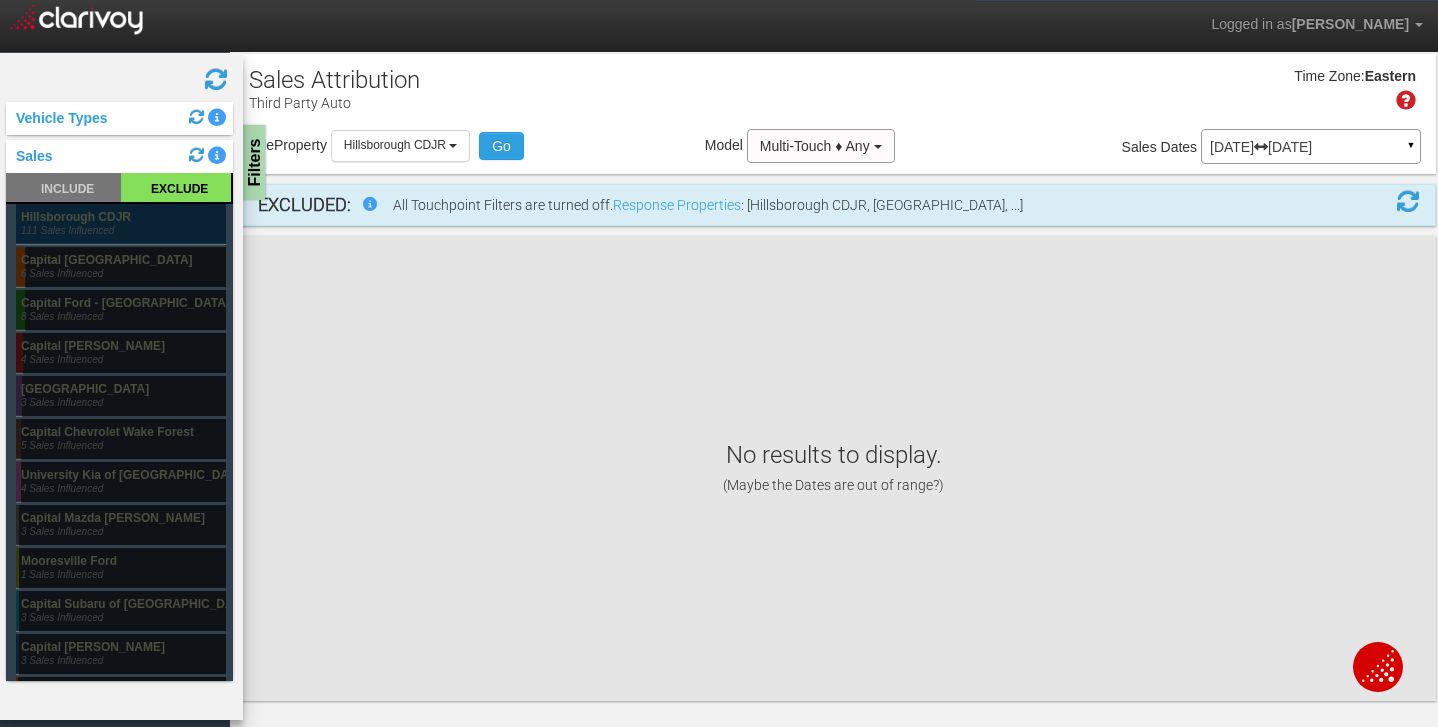 click 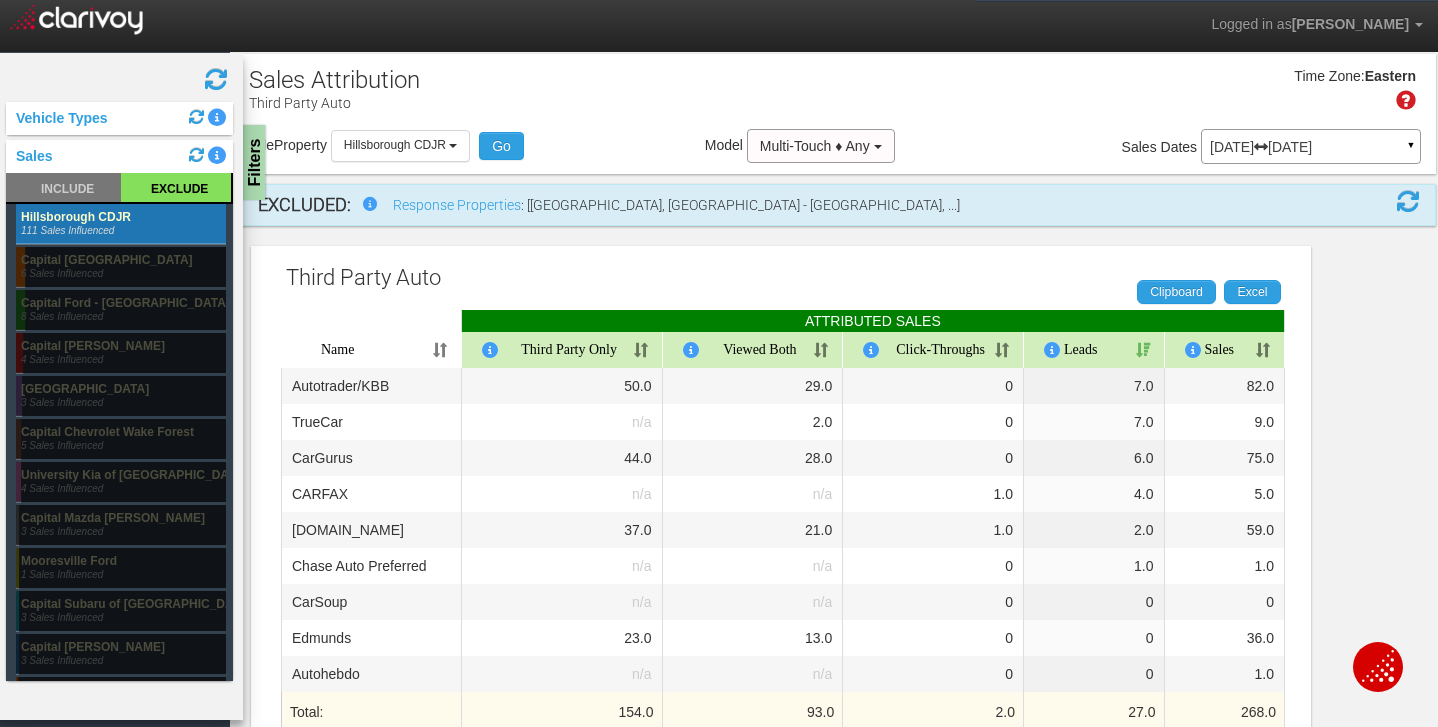 click on "Filters" at bounding box center [252, 162] 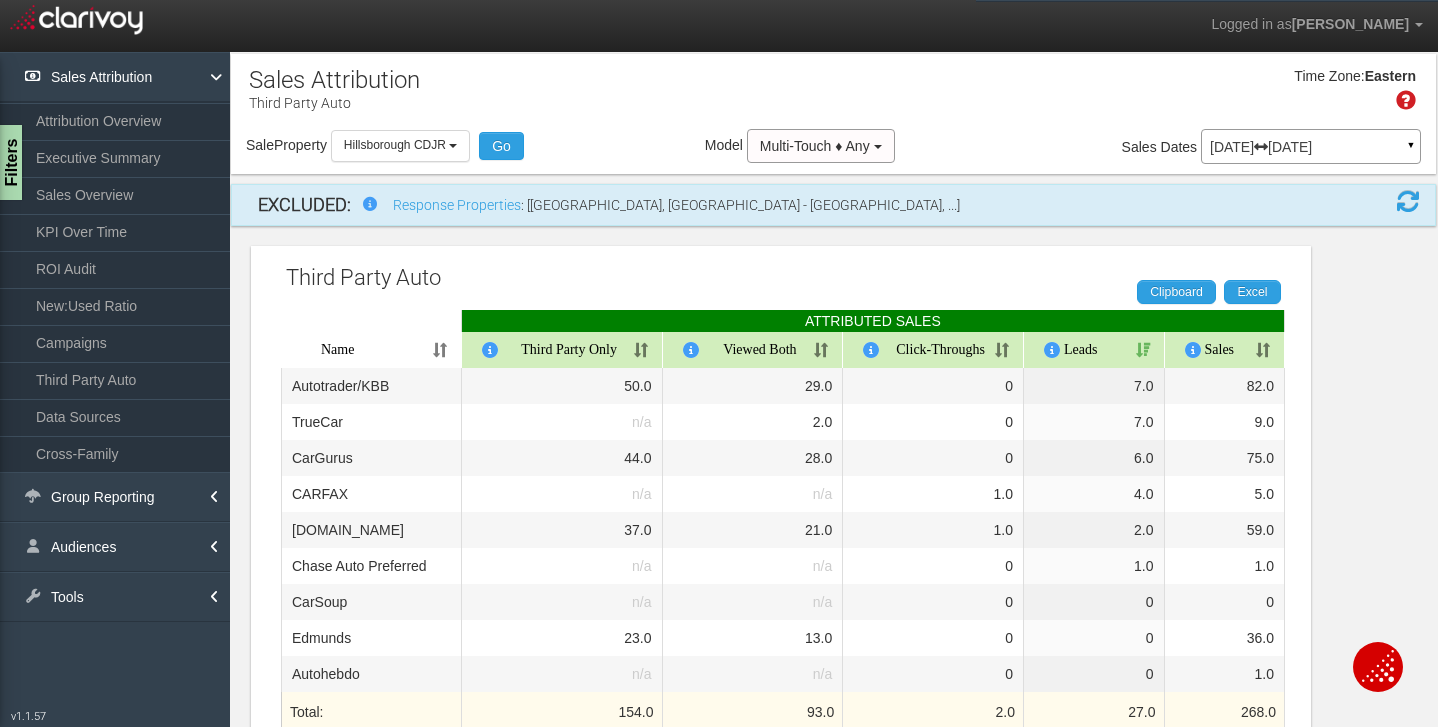 click on "[DATE]   [DATE]" at bounding box center [1311, 147] 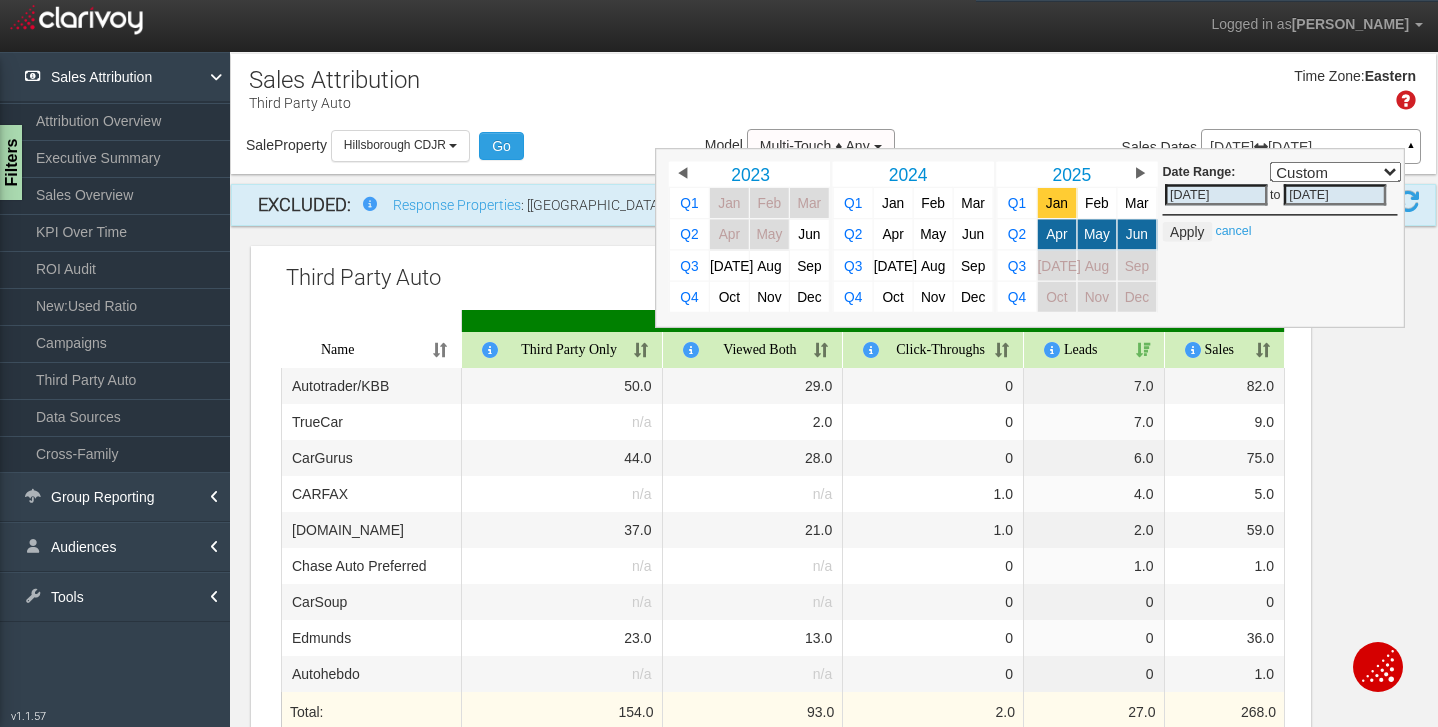 click on "Jan" at bounding box center [1057, 203] 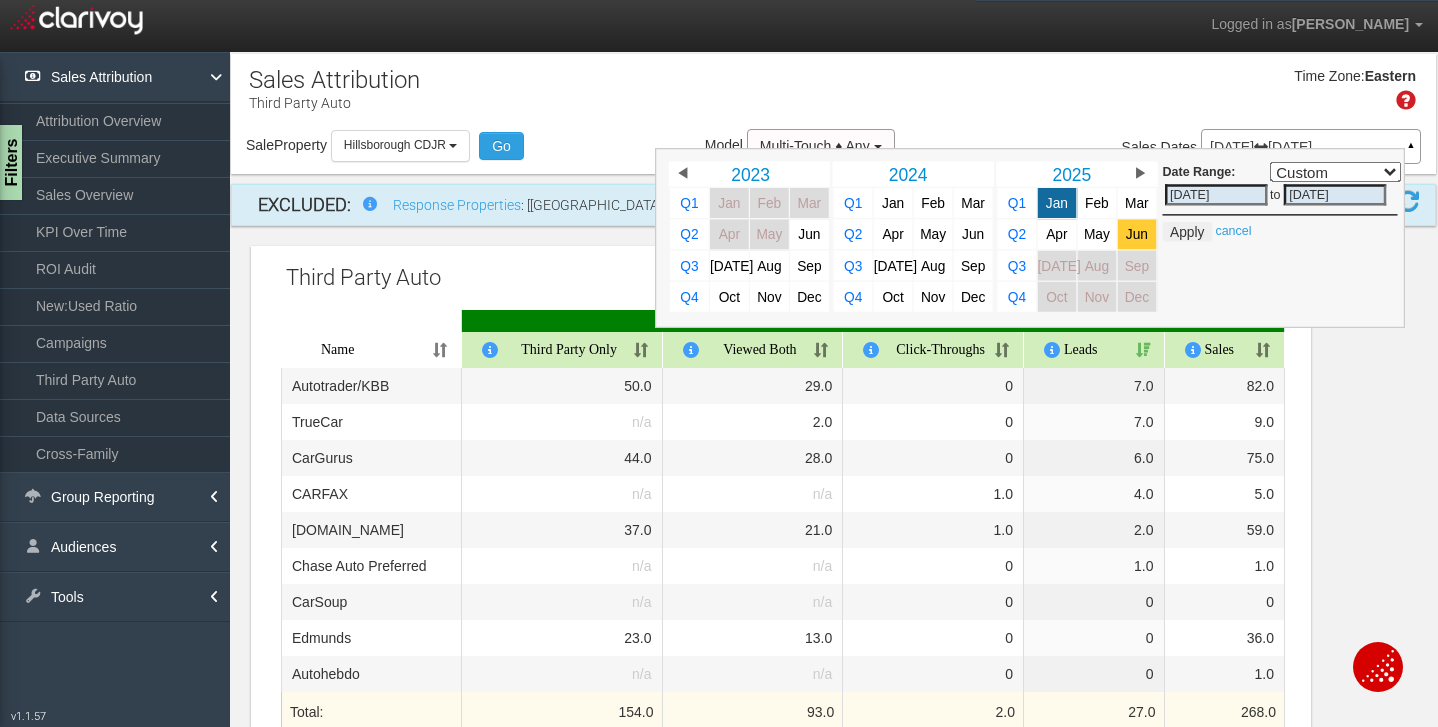 click on "Jun" at bounding box center (1137, 234) 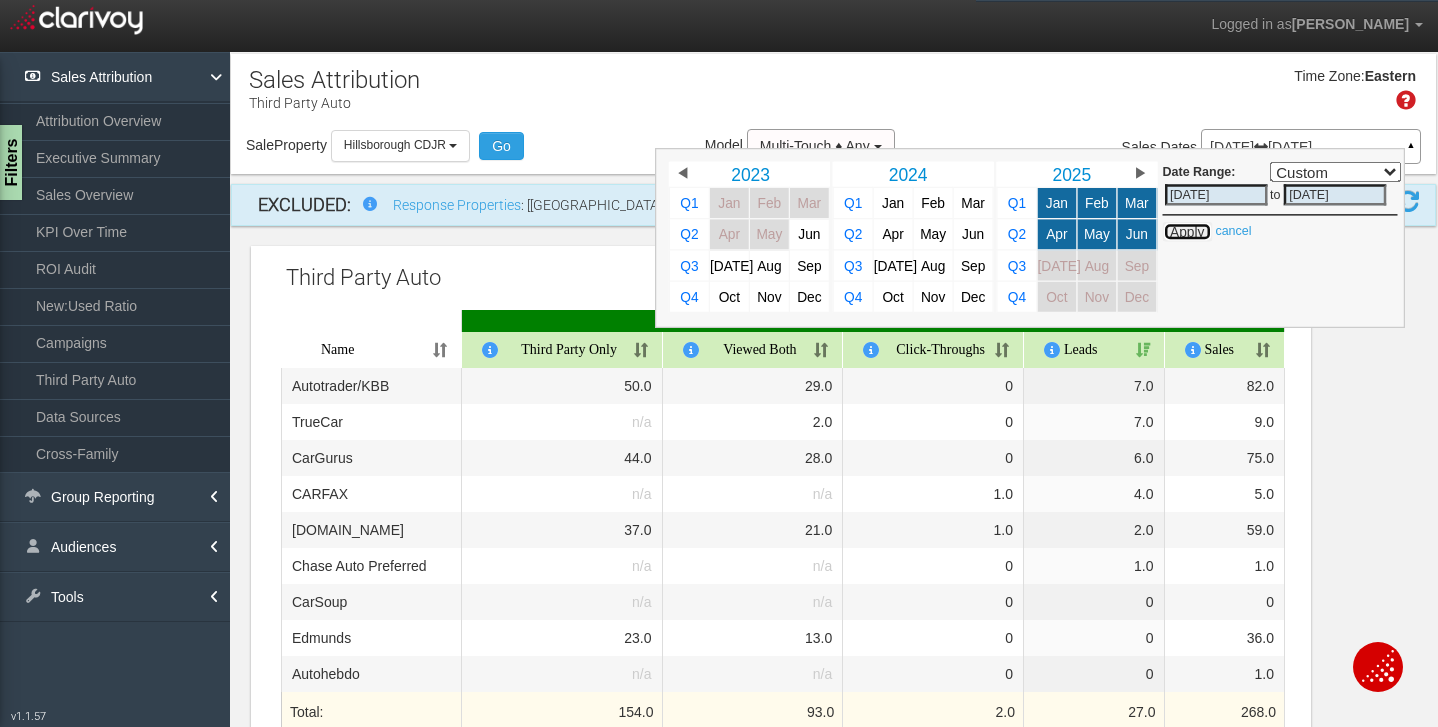 click on "Apply" at bounding box center (1187, 232) 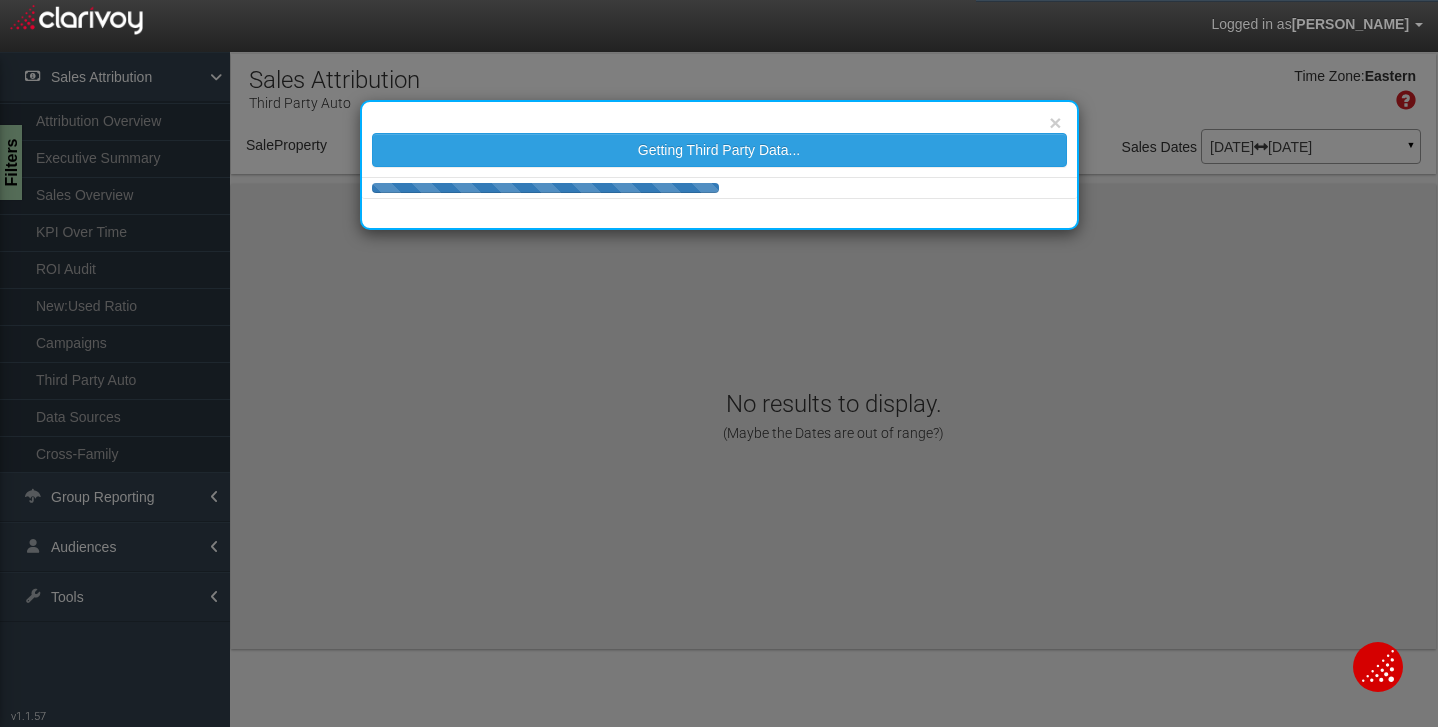select on "object:398" 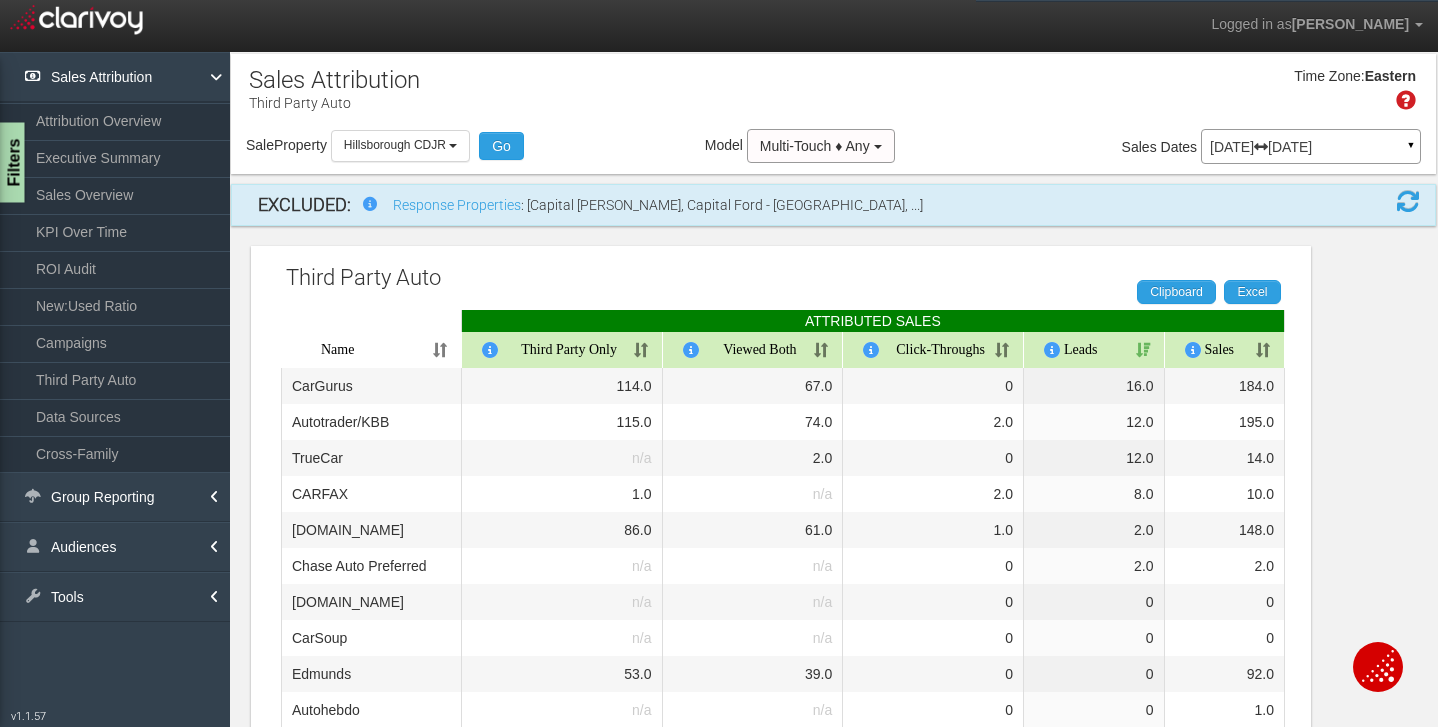 click on "Filters" at bounding box center [12, 163] 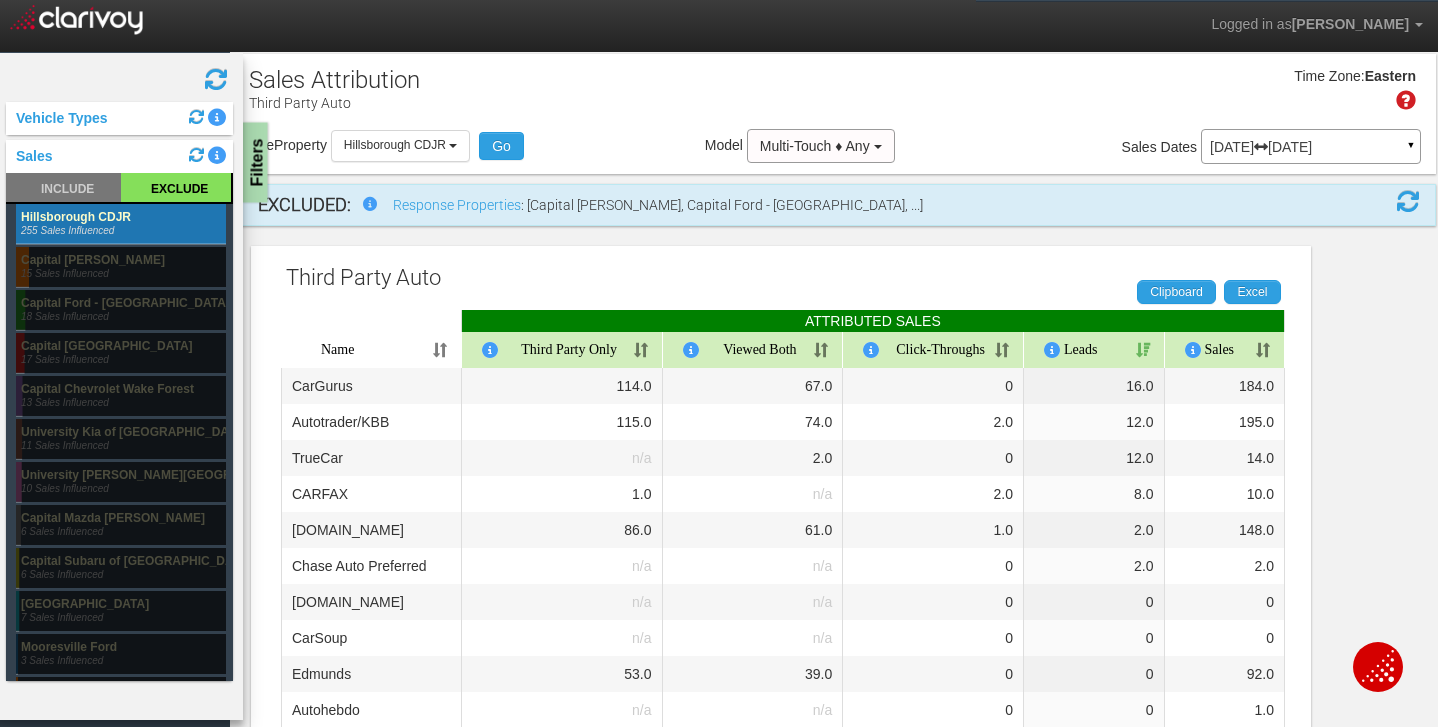 click on "Filters" at bounding box center (255, 163) 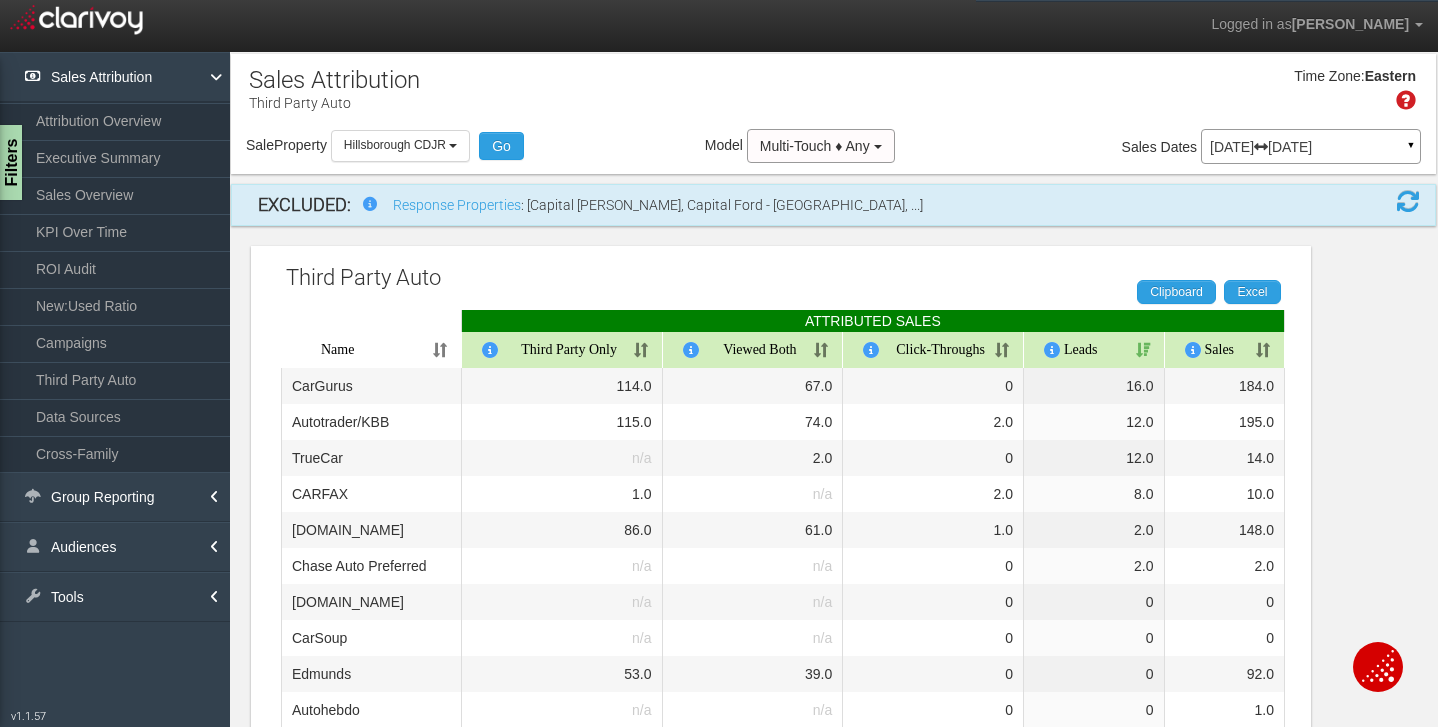 click at bounding box center [1261, 147] 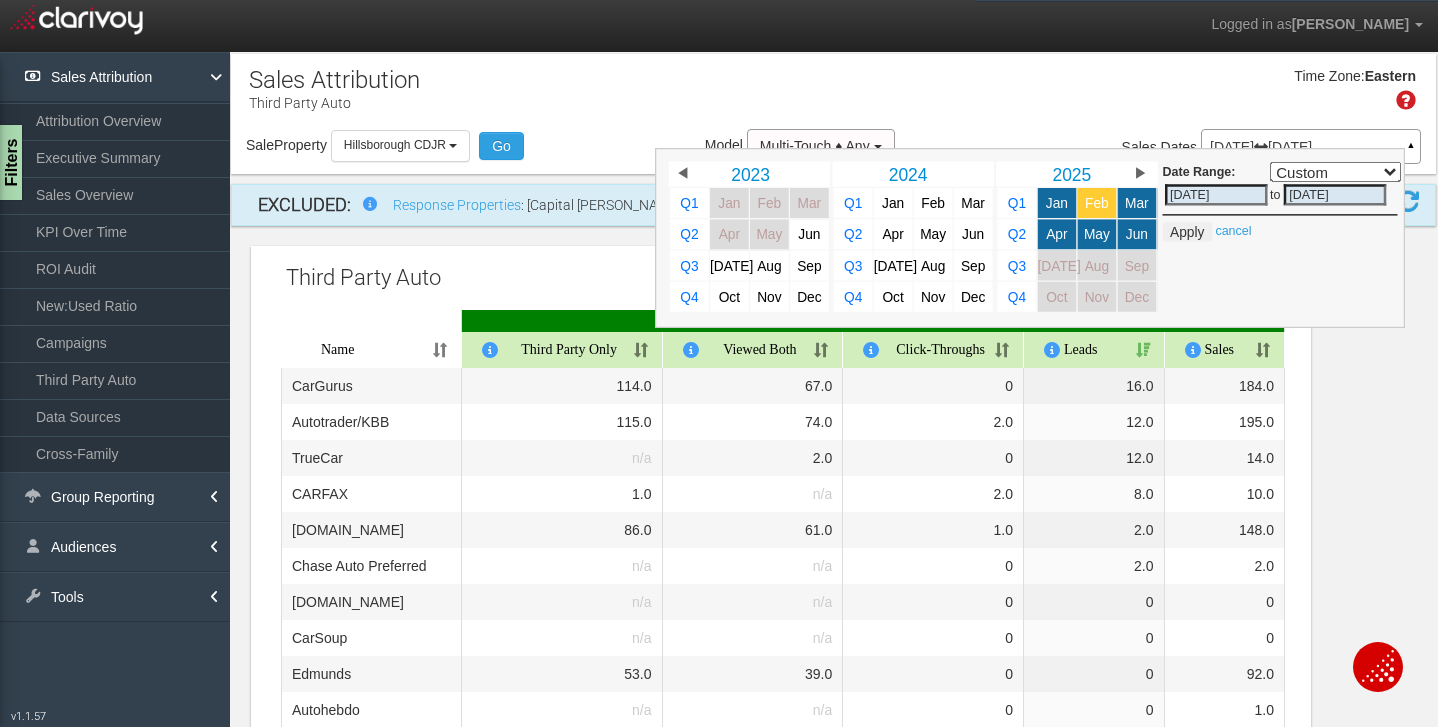click on "Feb" at bounding box center [1097, 203] 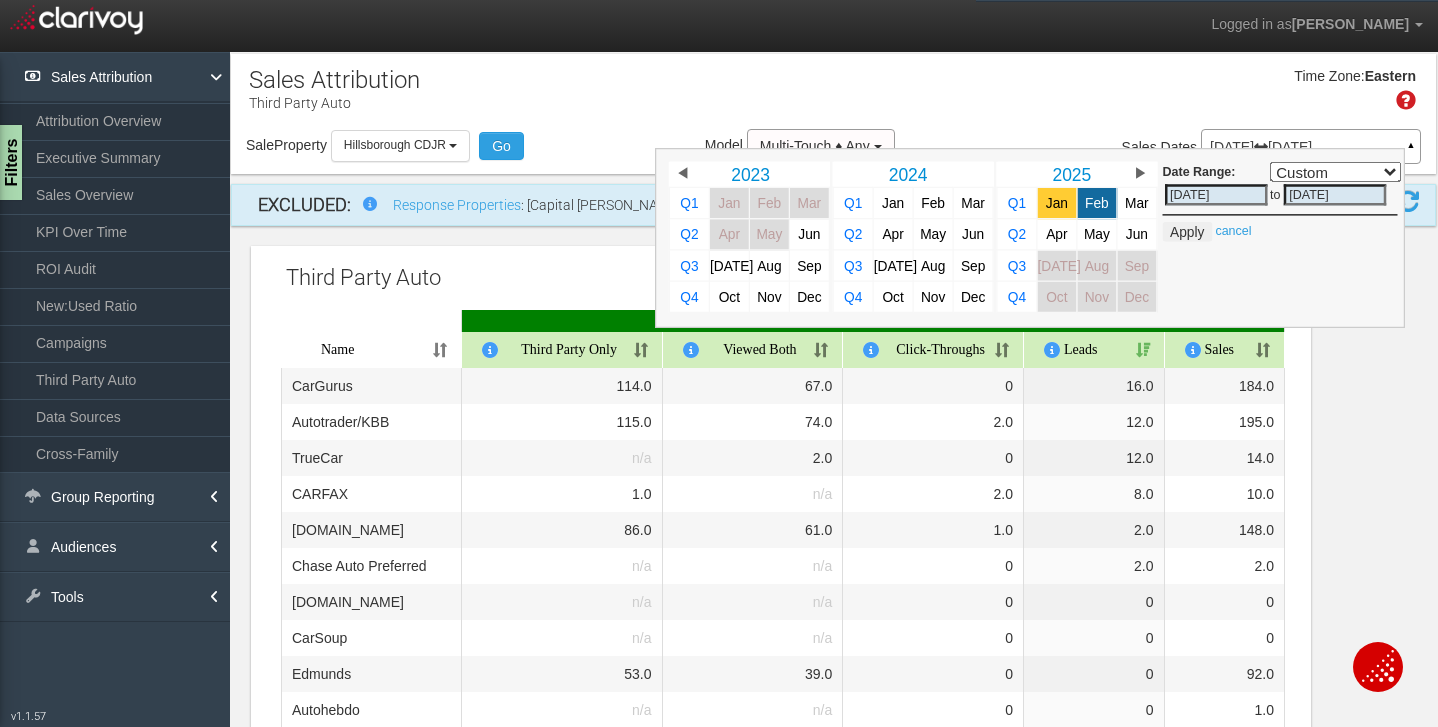 click on "Jan" at bounding box center [1057, 203] 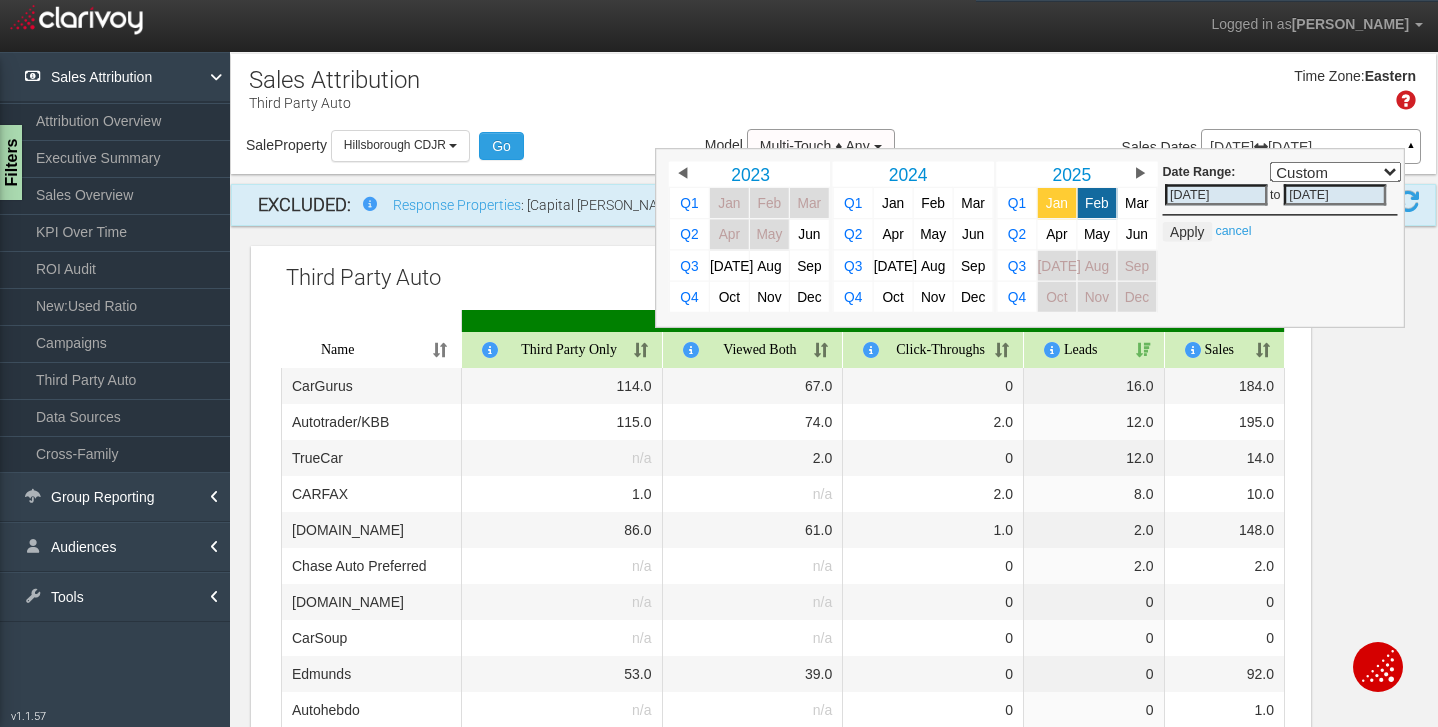 click on "Jan" at bounding box center (1057, 203) 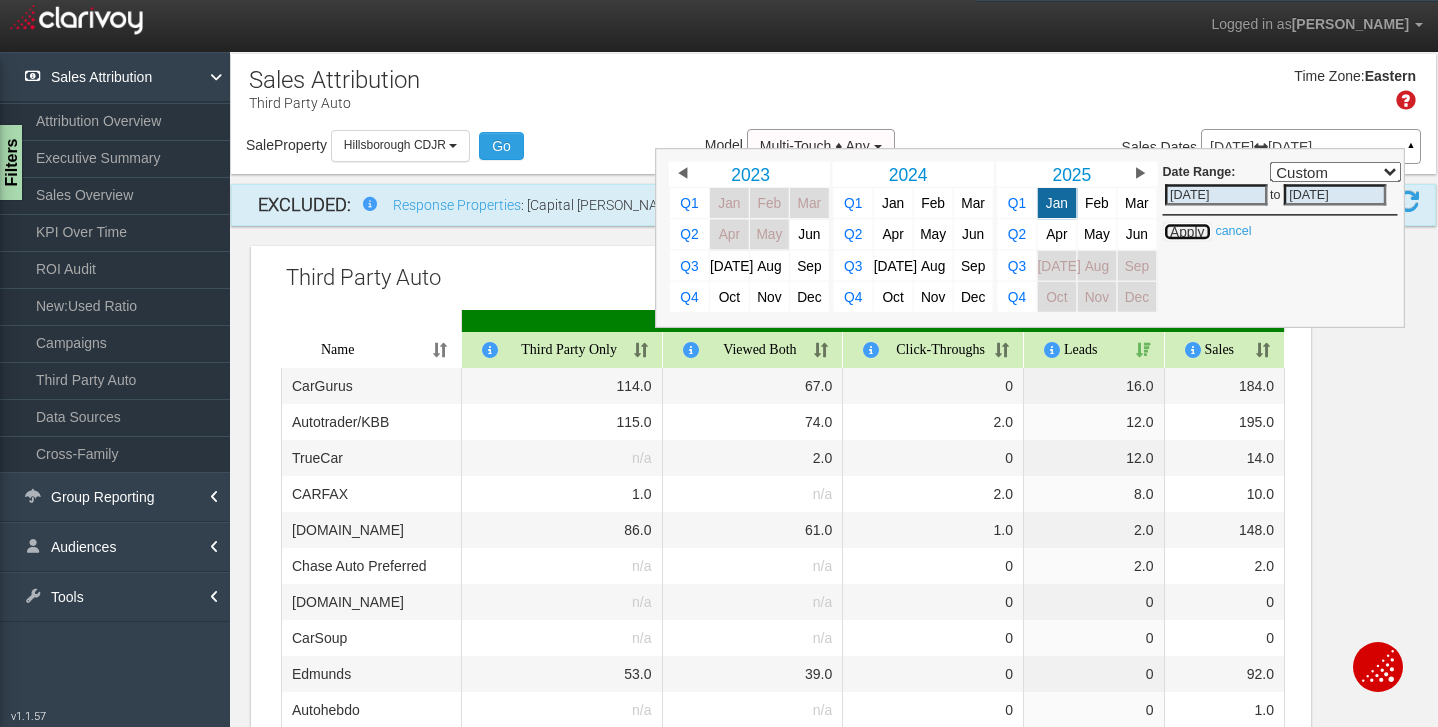 click on "Apply" at bounding box center [1187, 232] 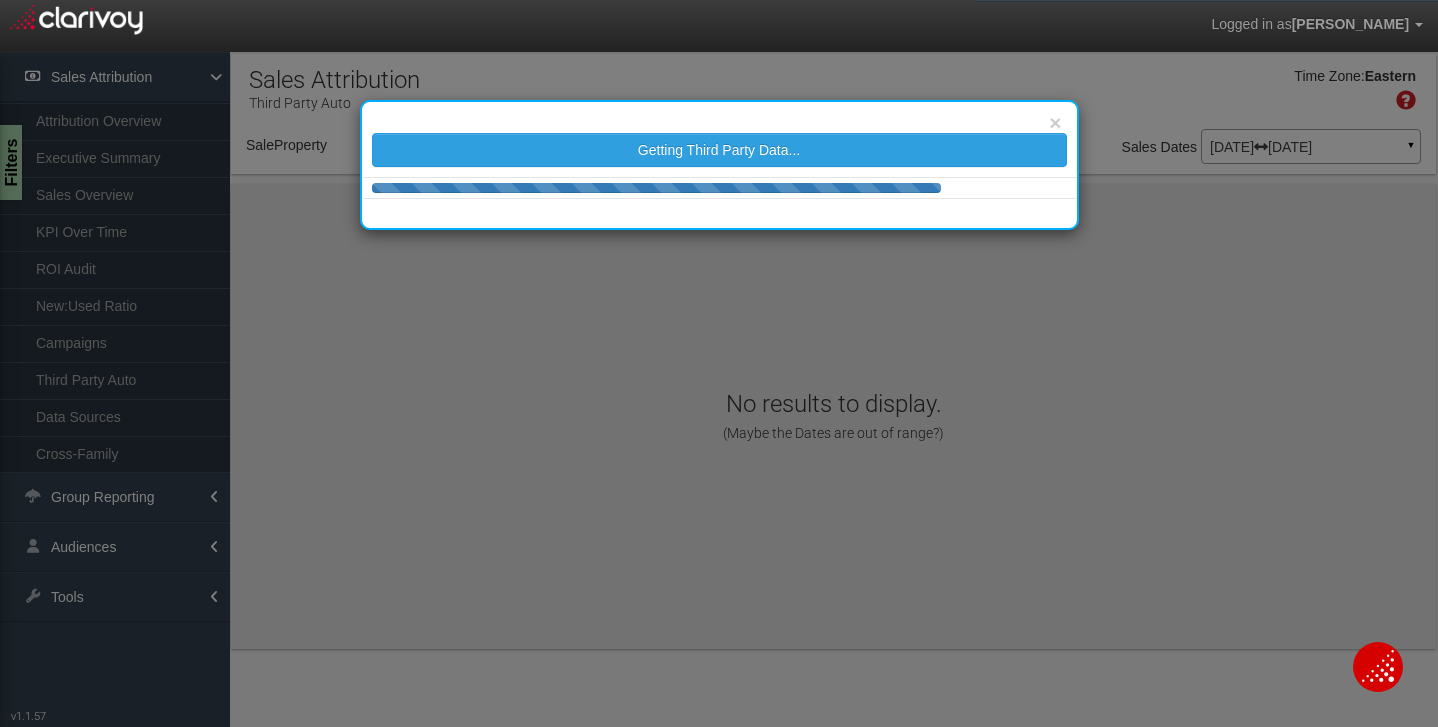 select on "object:453" 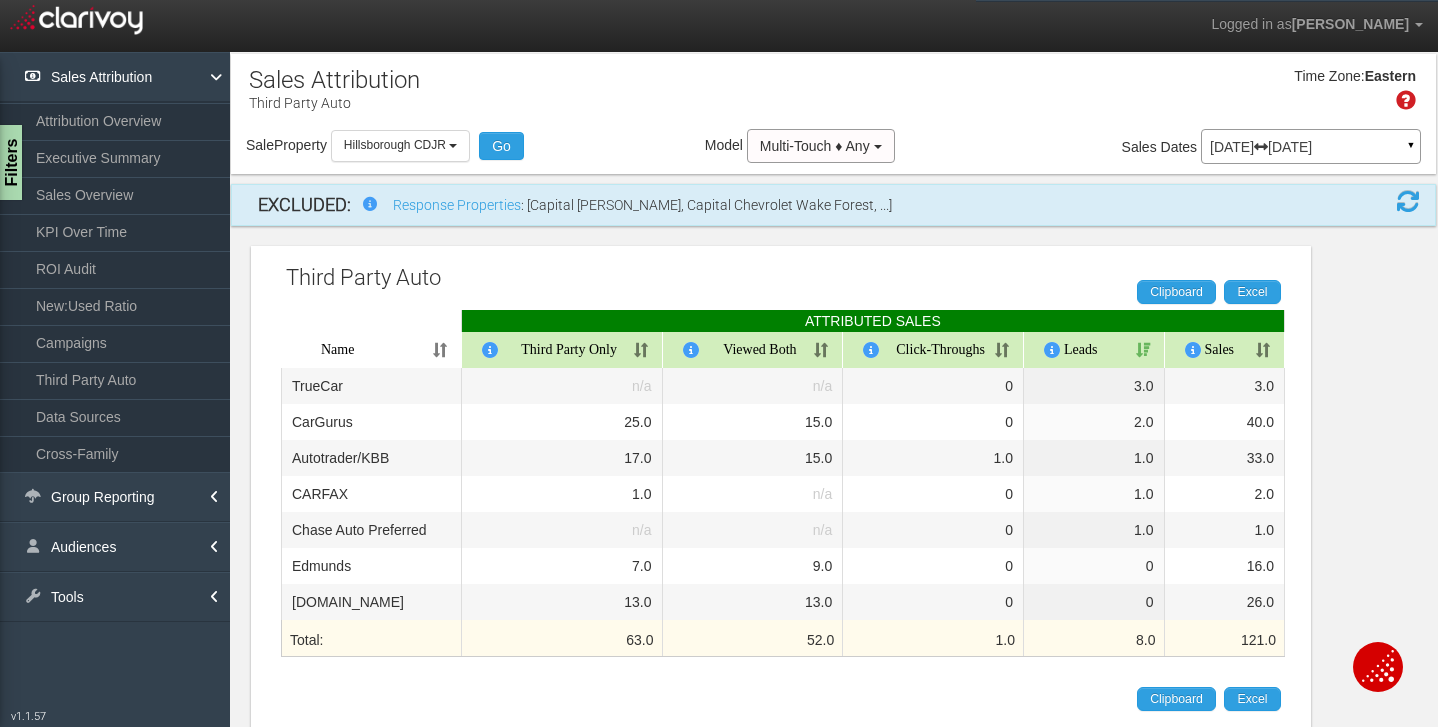 click on "[DATE]   [DATE]" at bounding box center (1311, 147) 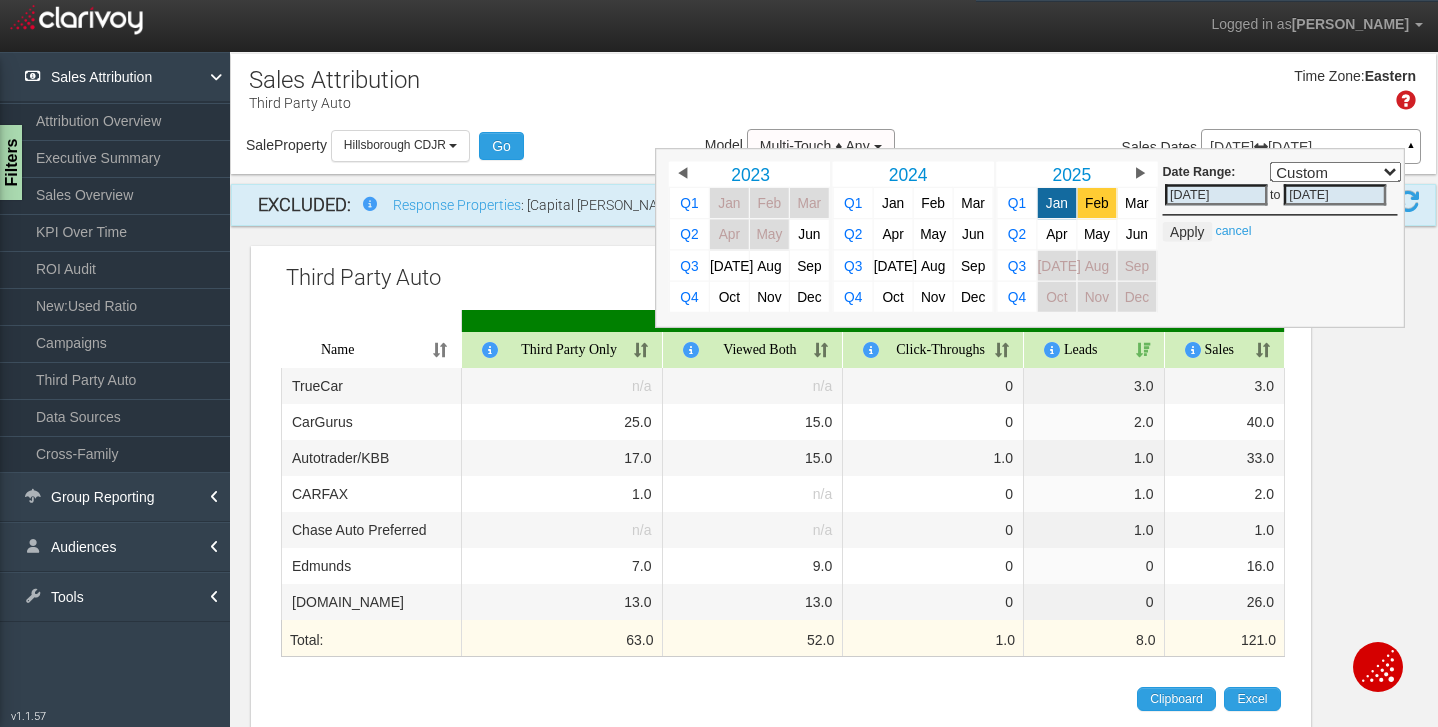 click on "Feb" at bounding box center [1097, 203] 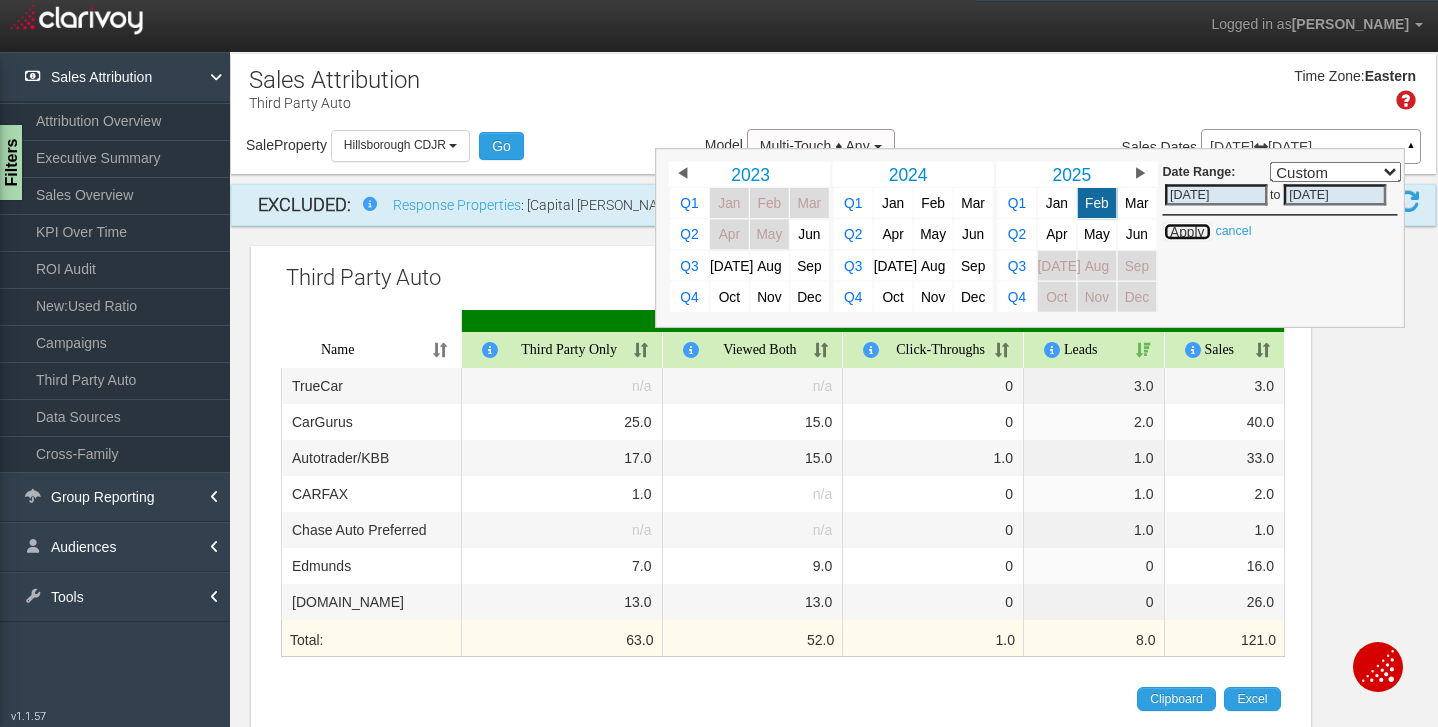 click on "Apply" at bounding box center [1187, 232] 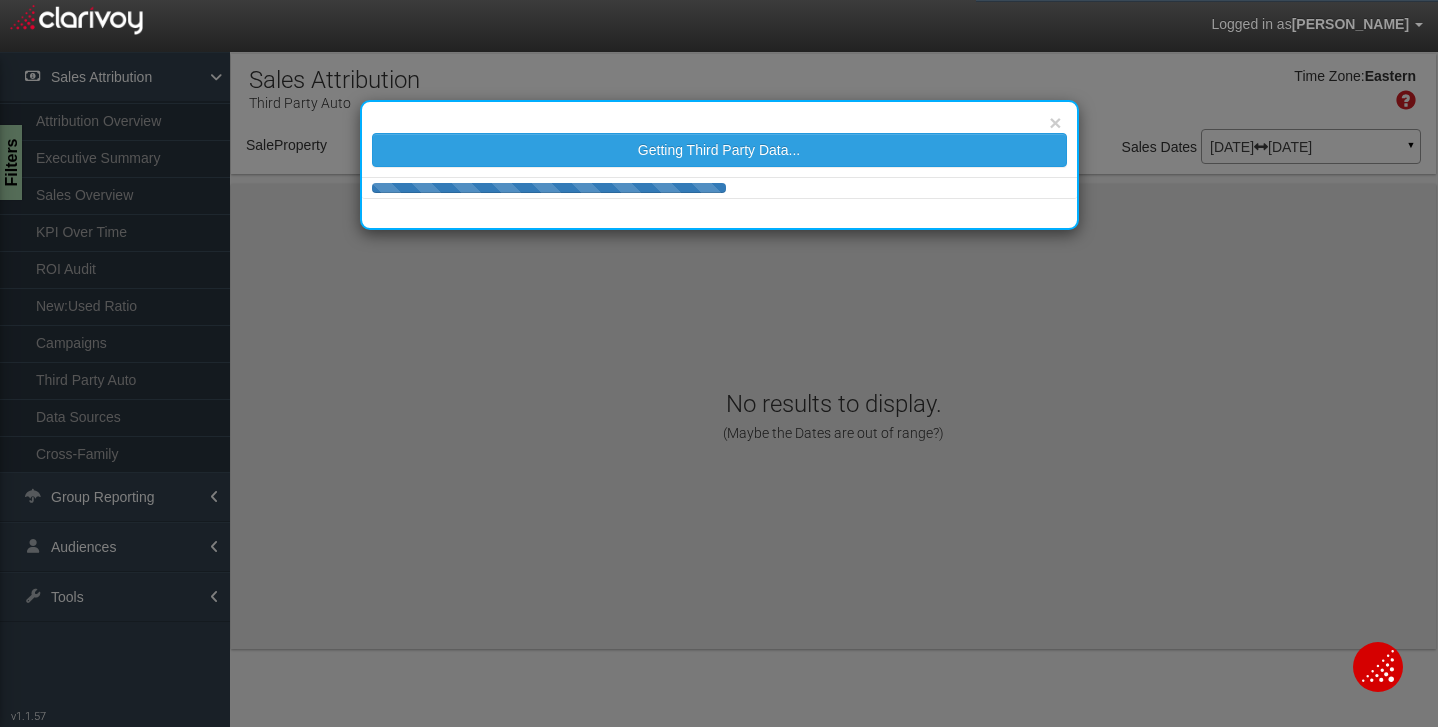 select on "object:508" 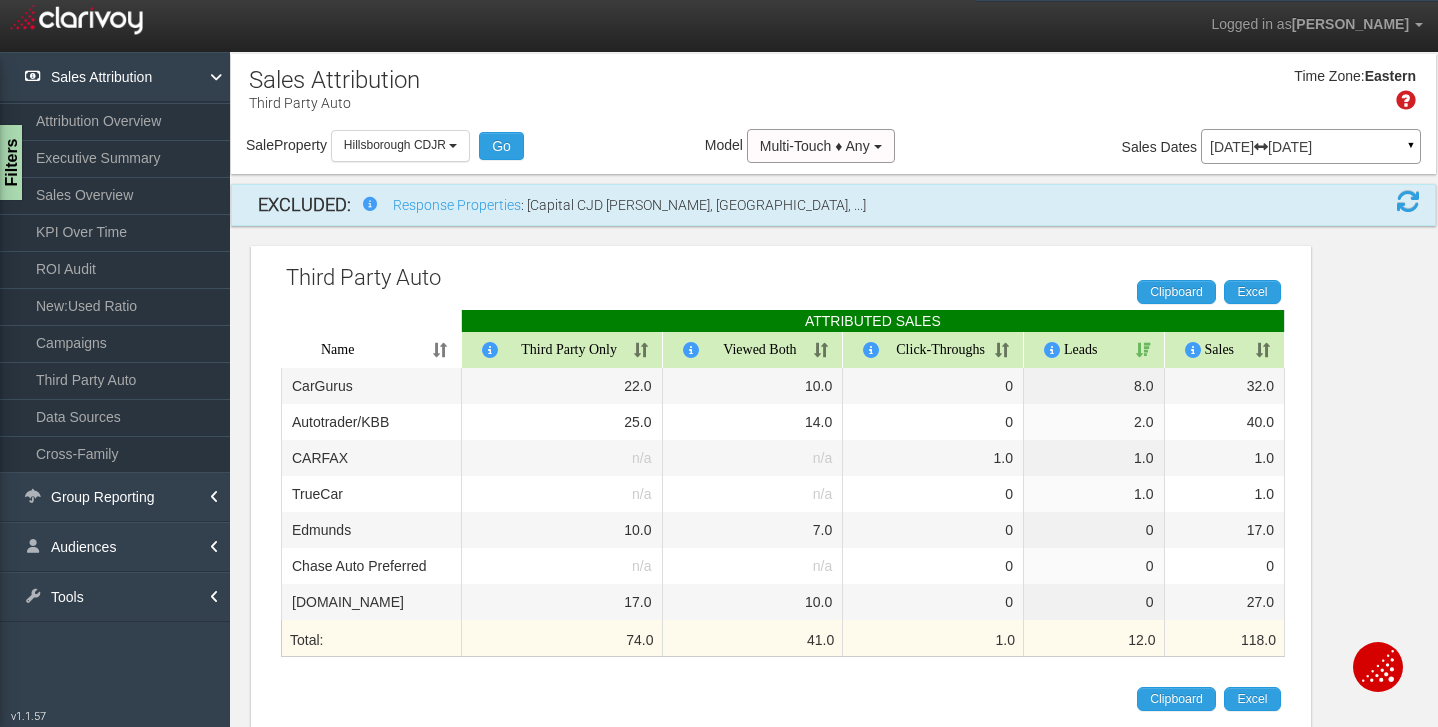 click on "[DATE]   [DATE]
▼" at bounding box center (1311, 146) 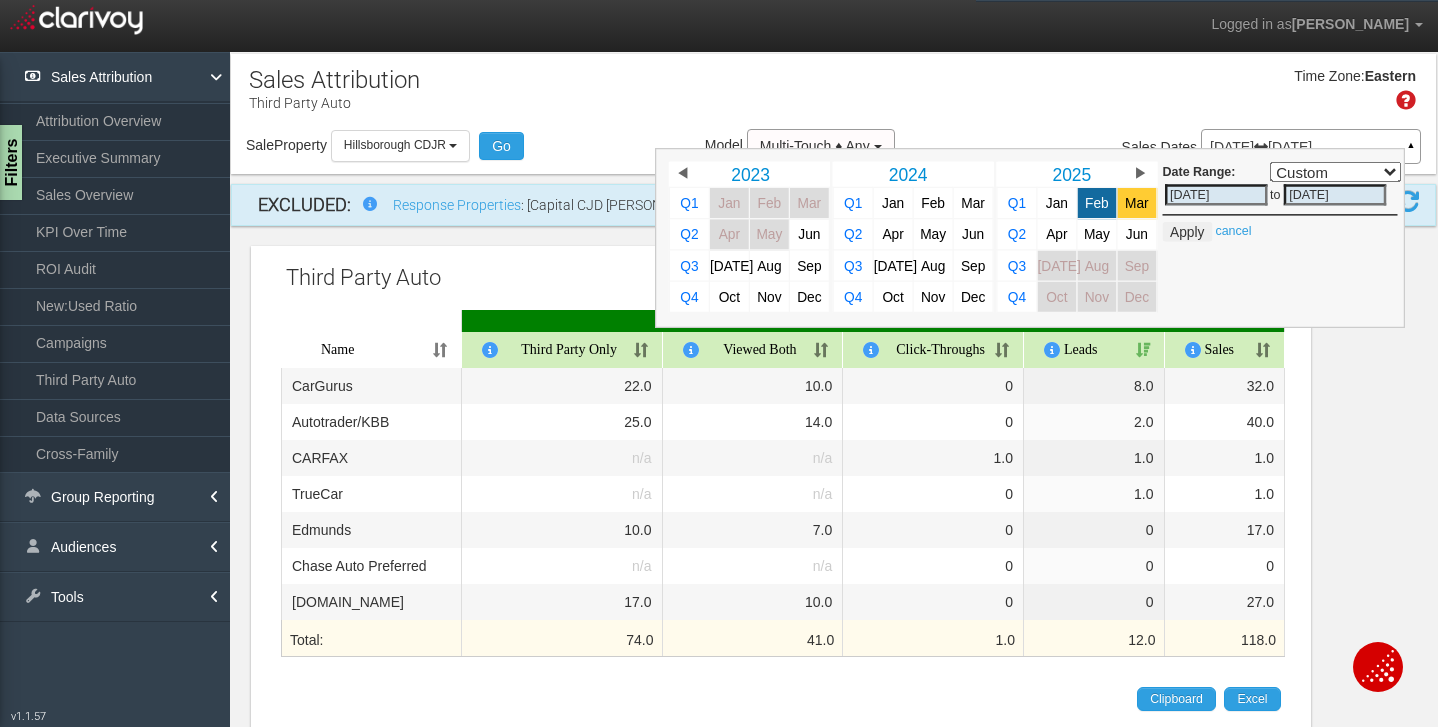 click on "Mar" at bounding box center (1137, 203) 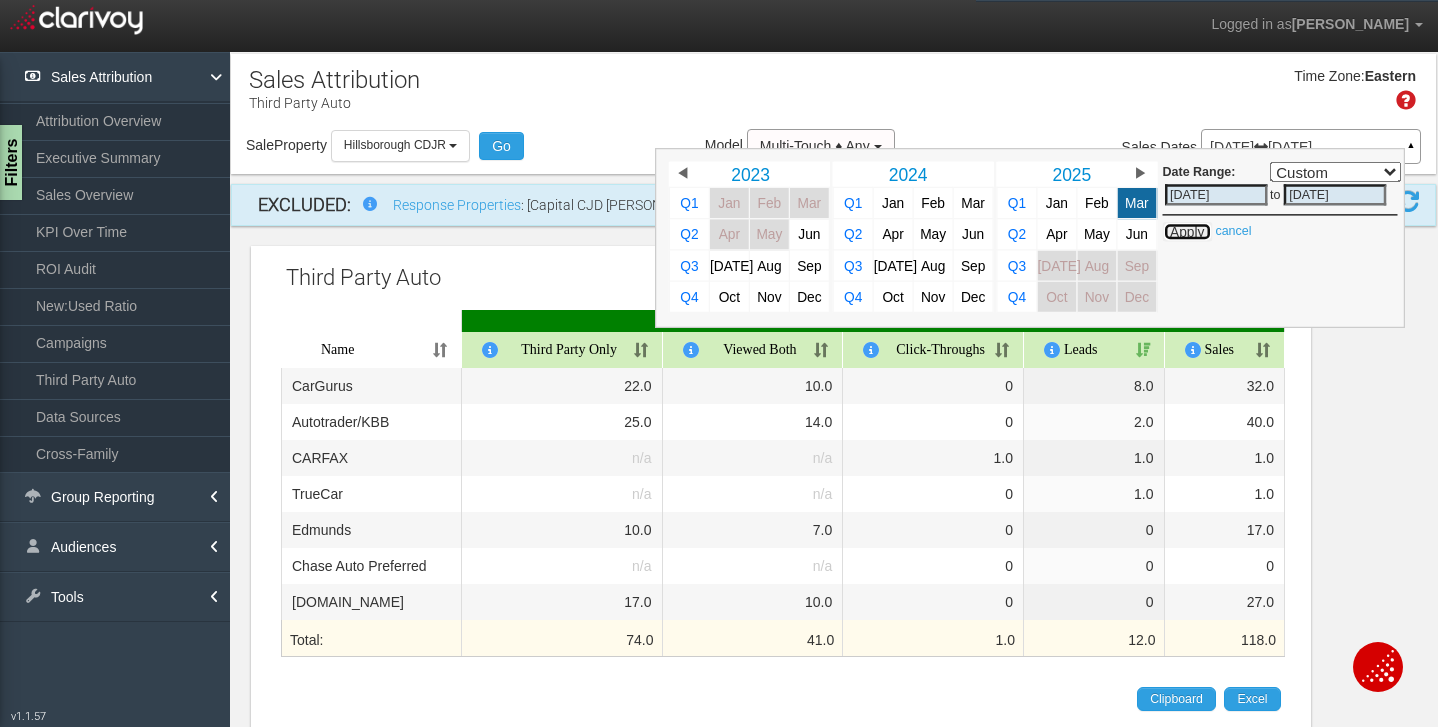 click on "Apply" at bounding box center (1187, 232) 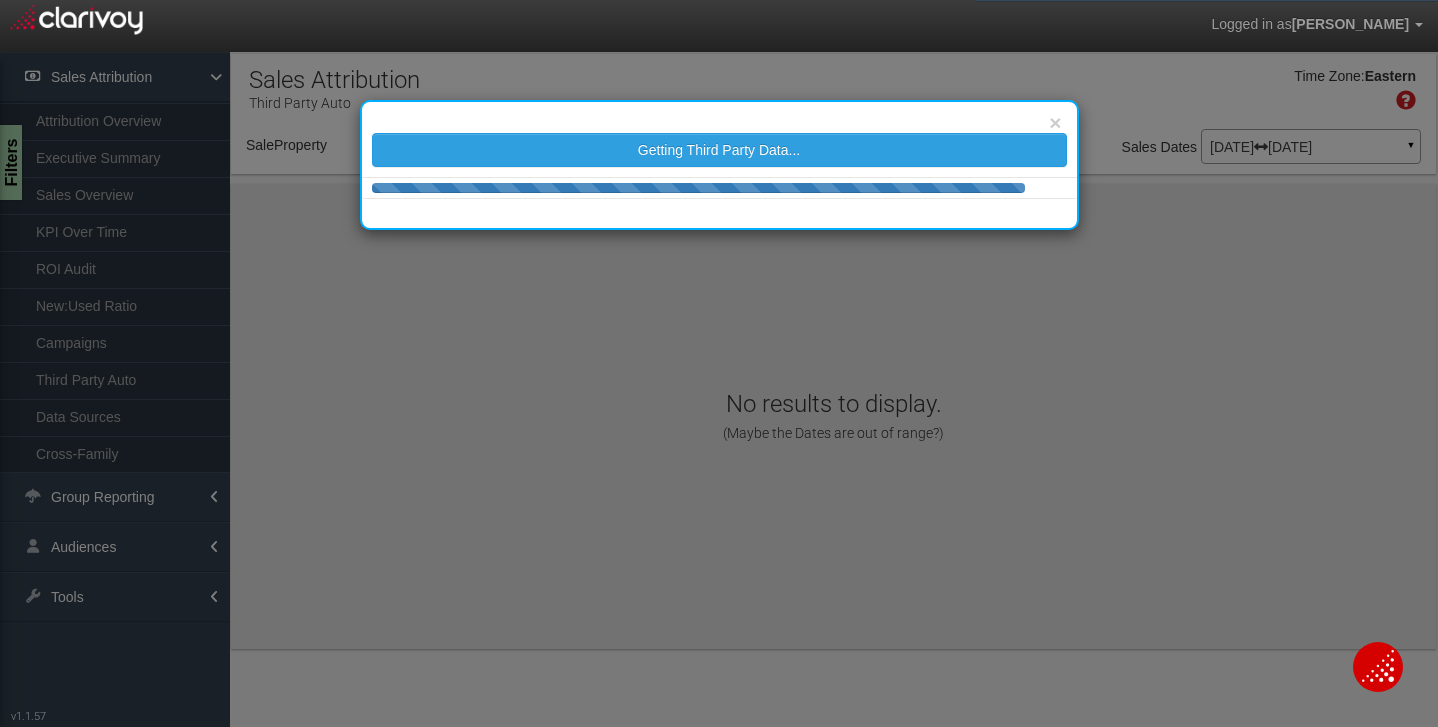 select on "object:563" 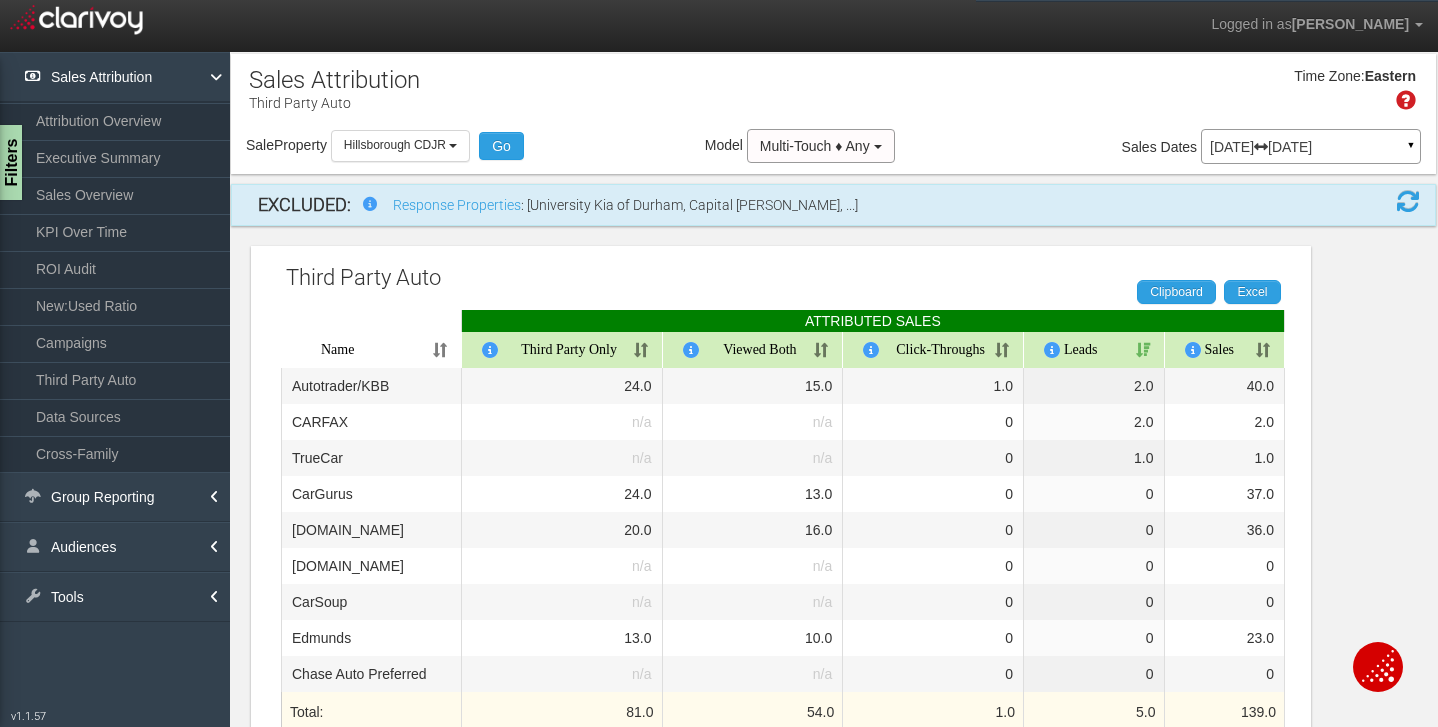 click on "[DATE]   [DATE]" at bounding box center [1311, 147] 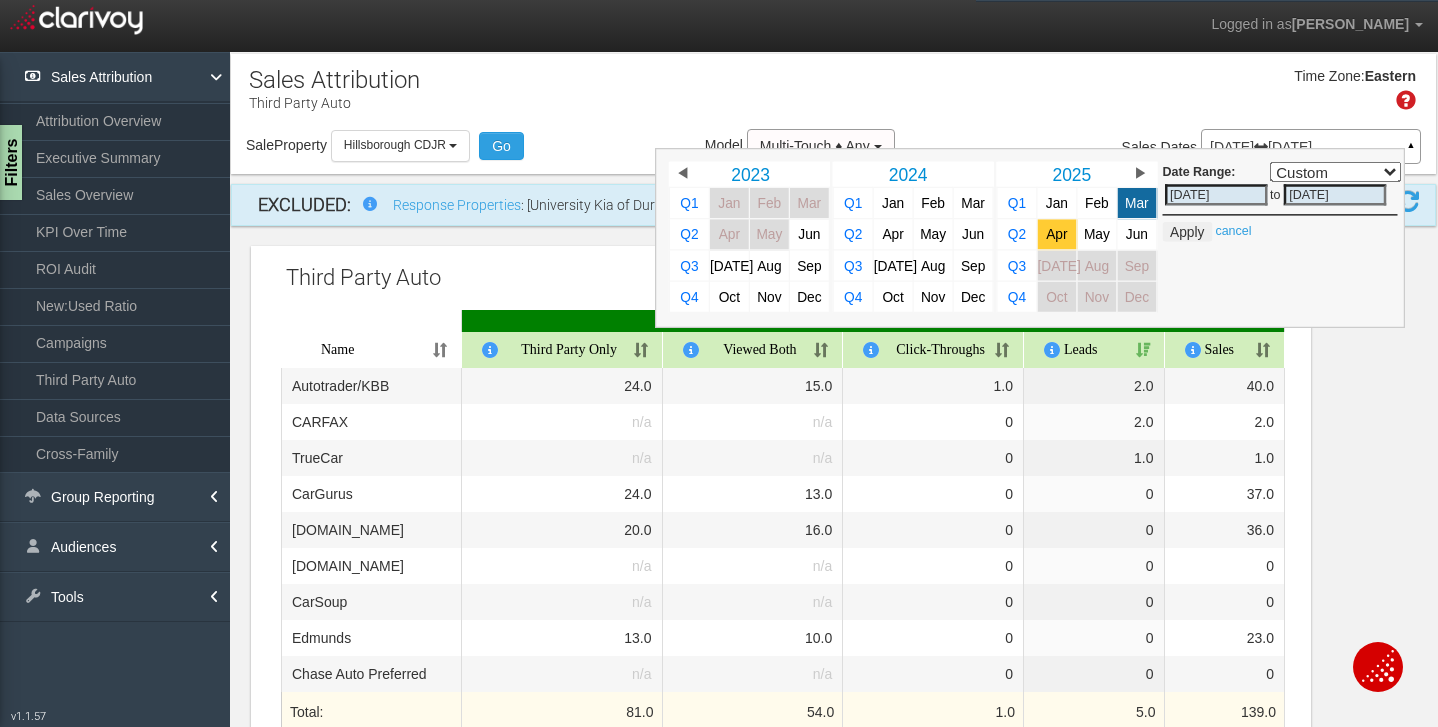 click on "Apr" at bounding box center (1056, 234) 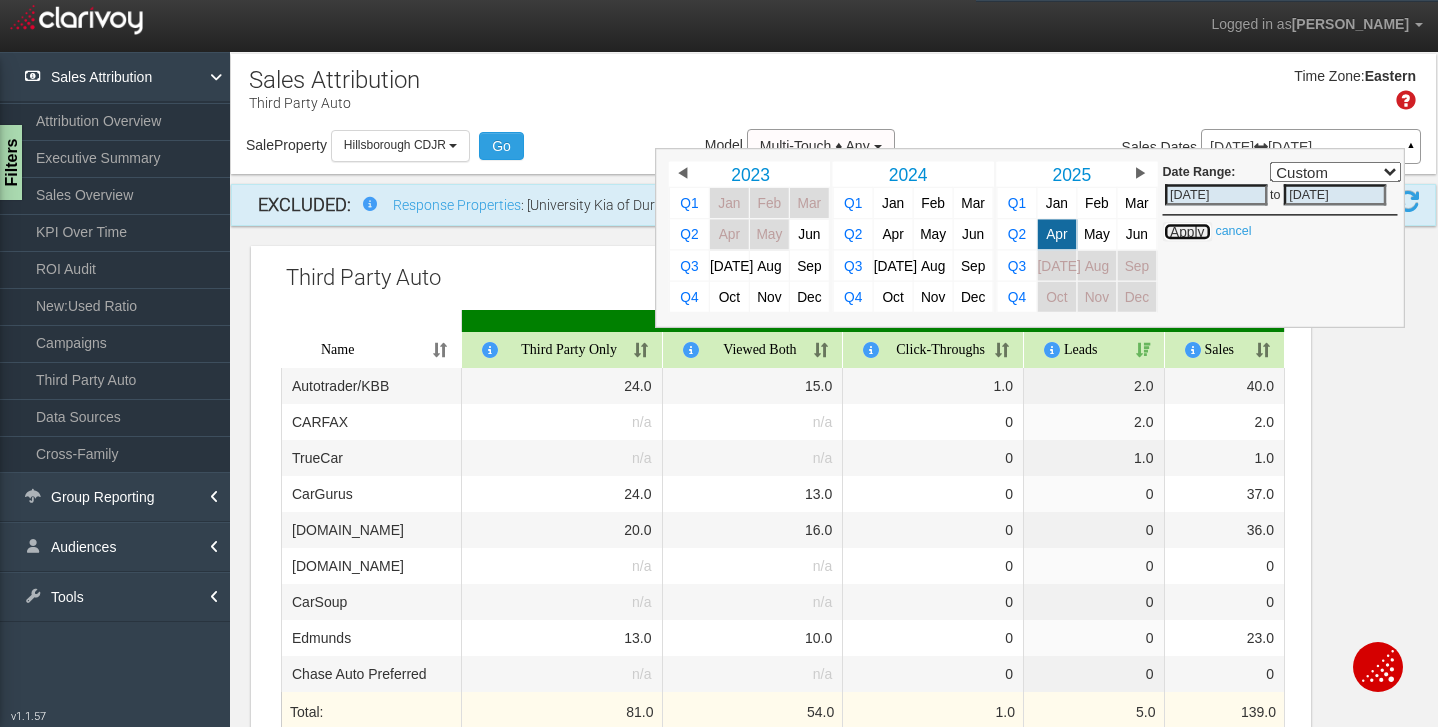 click on "Apply" at bounding box center [1187, 232] 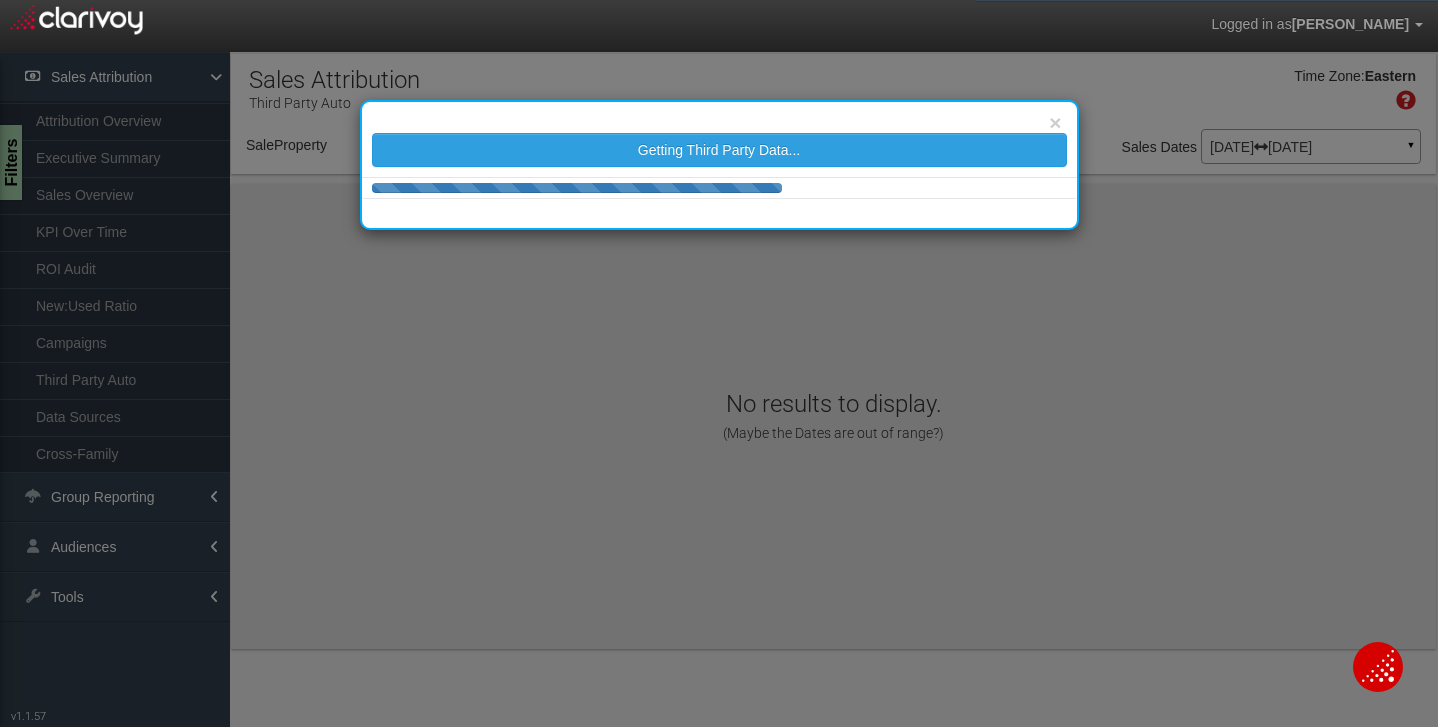 select on "object:618" 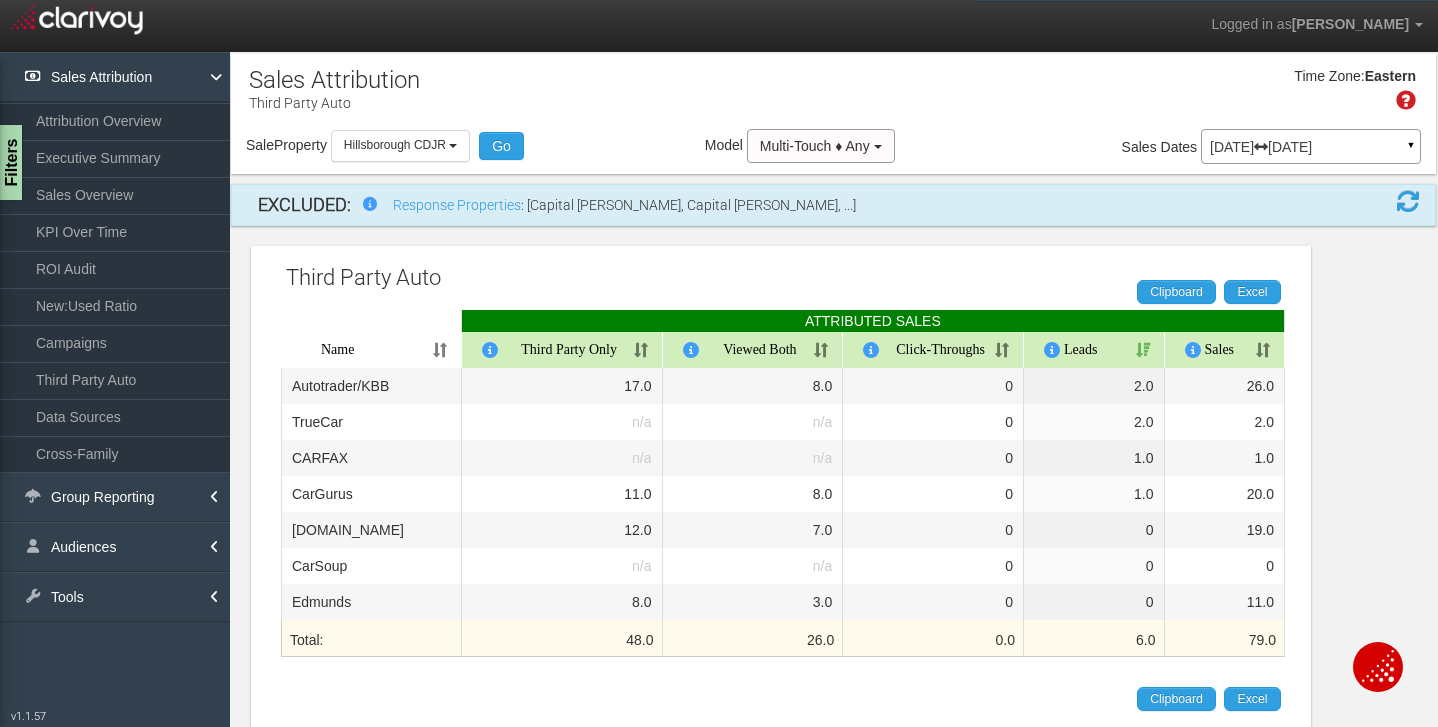 click at bounding box center (1261, 147) 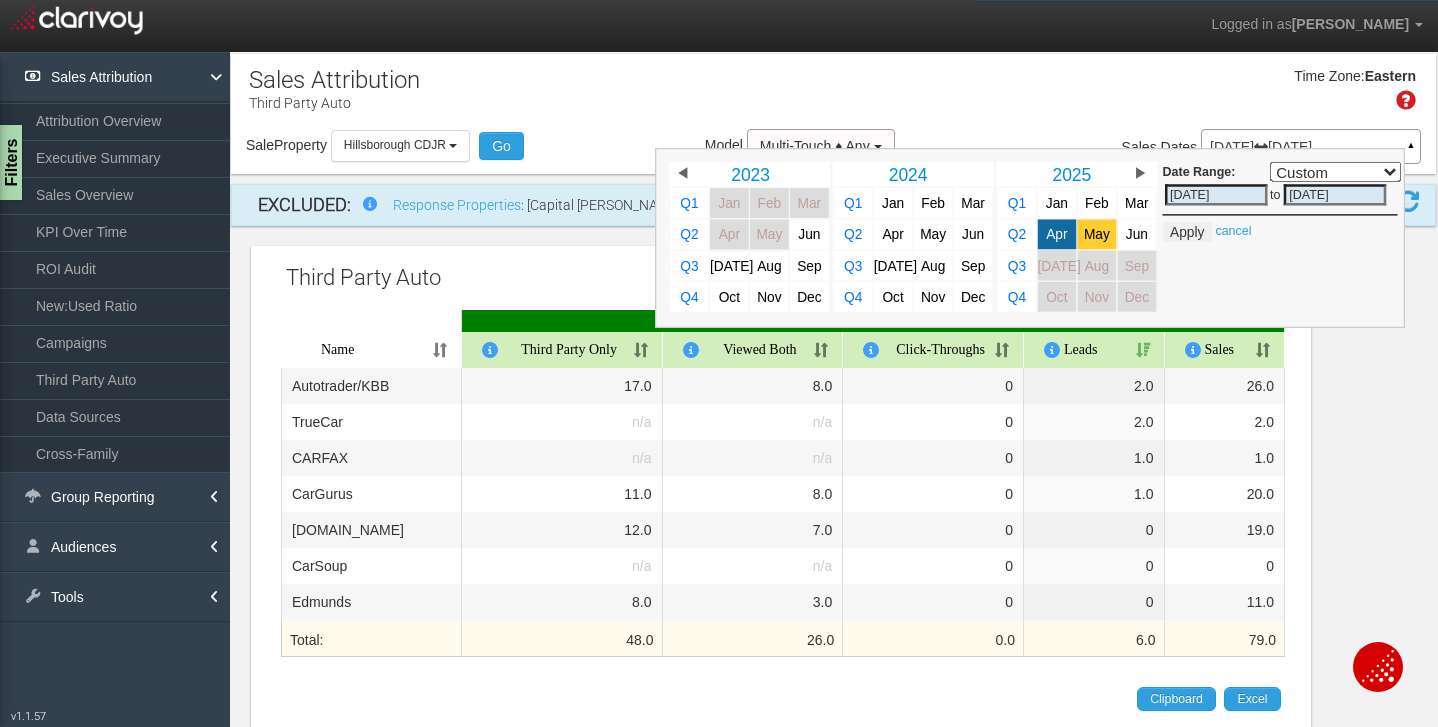 click on "May" at bounding box center [1097, 234] 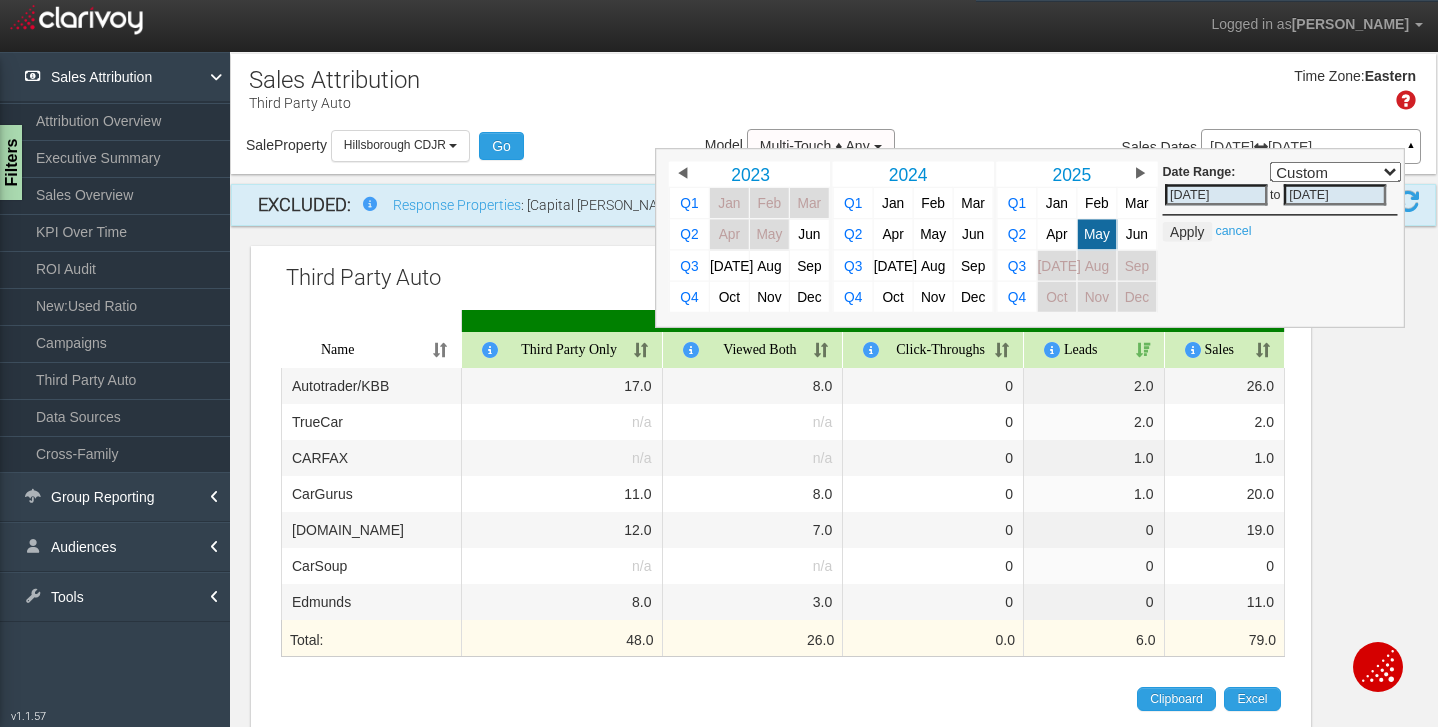 click on "Date Range:
Custom [DATE] This Week Last Week This Month Last Month This Quarter Last Quarter This Year All Time Last 7 Days Last 30 Days
[DATE]
to
[DATE]
Compare to:
Previous period to" at bounding box center [1280, 202] 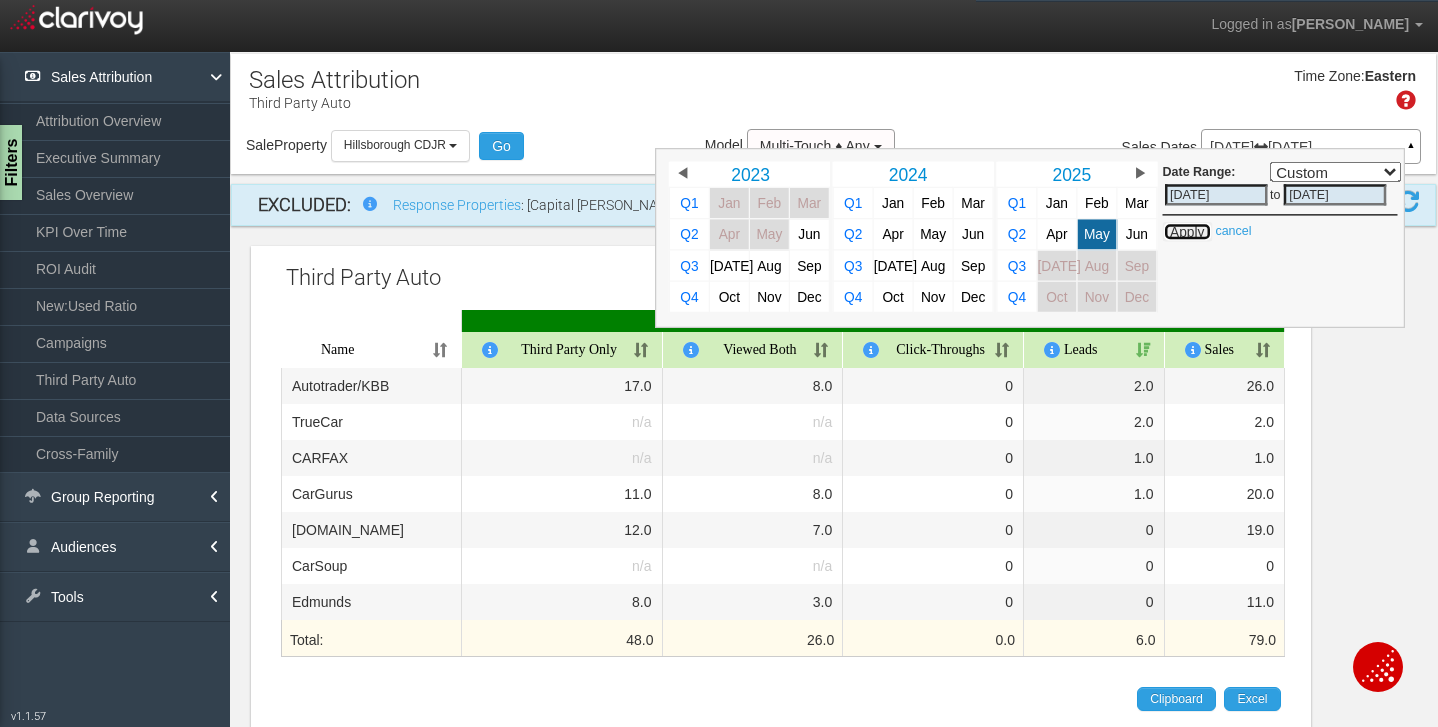 click on "Apply" at bounding box center [1187, 232] 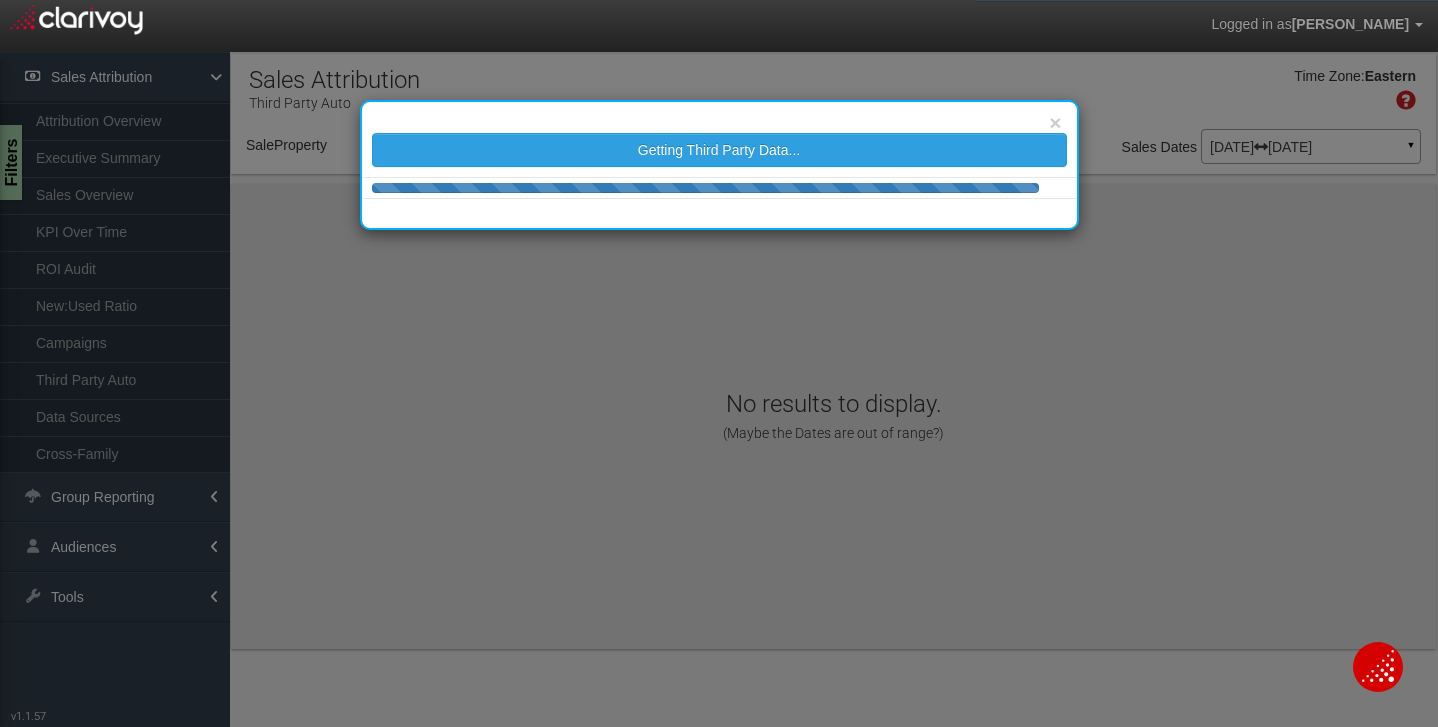 select on "object:673" 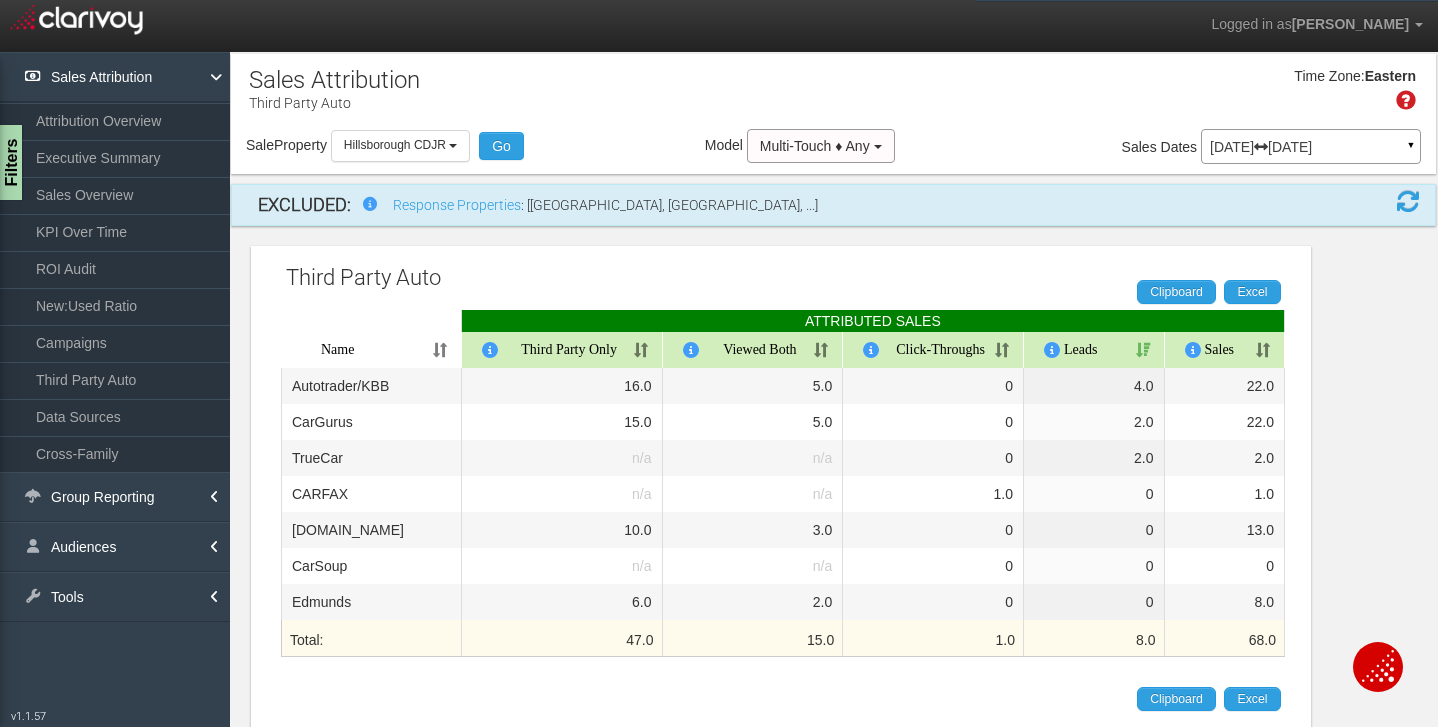 click on "[DATE]   [DATE]
▼" at bounding box center [1311, 146] 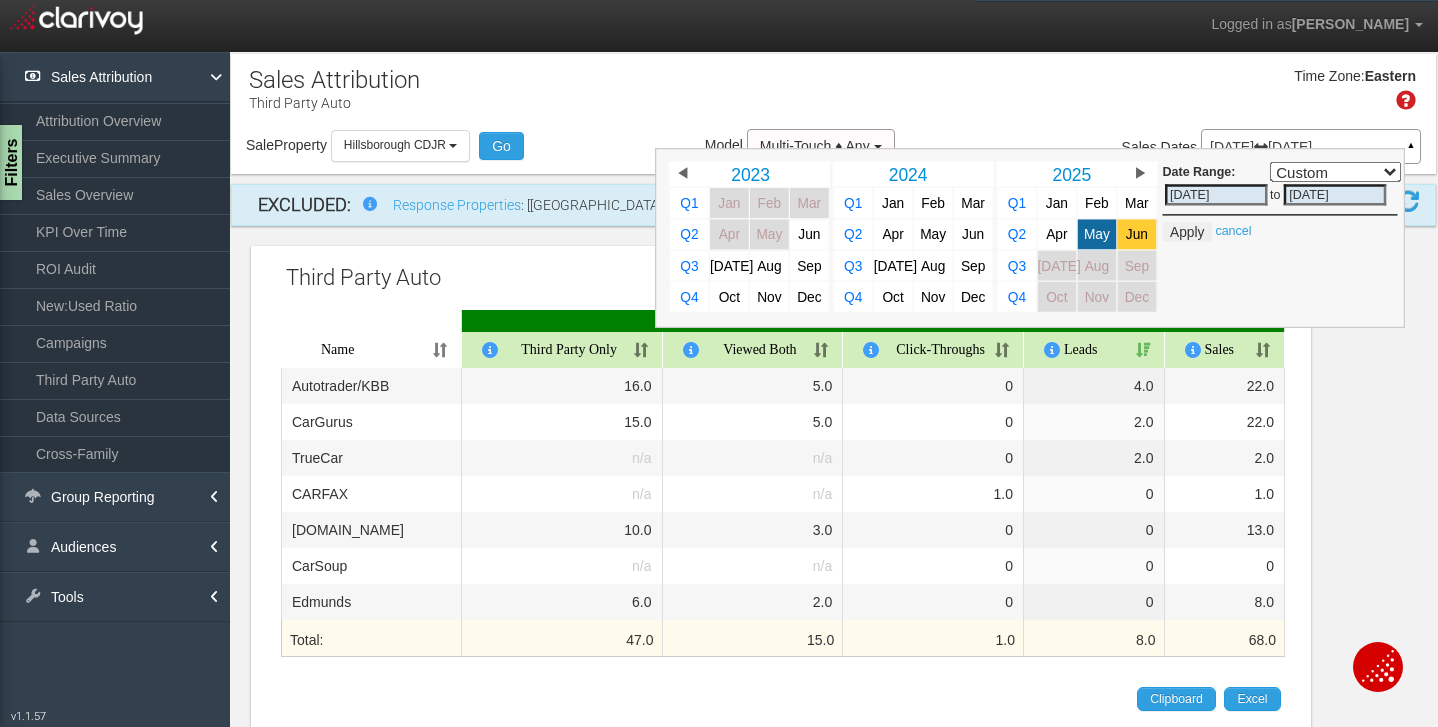 click on "Jun" at bounding box center [1137, 234] 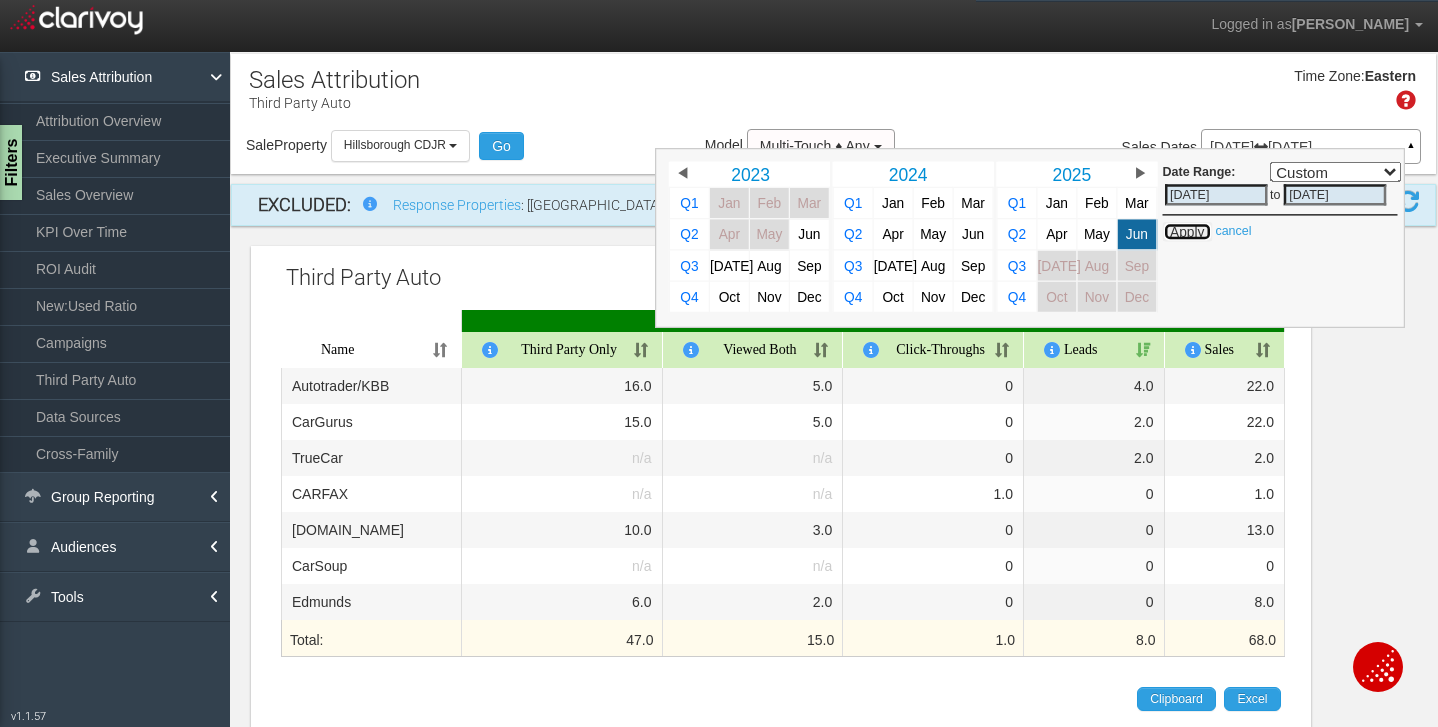 click on "Apply" at bounding box center [1187, 232] 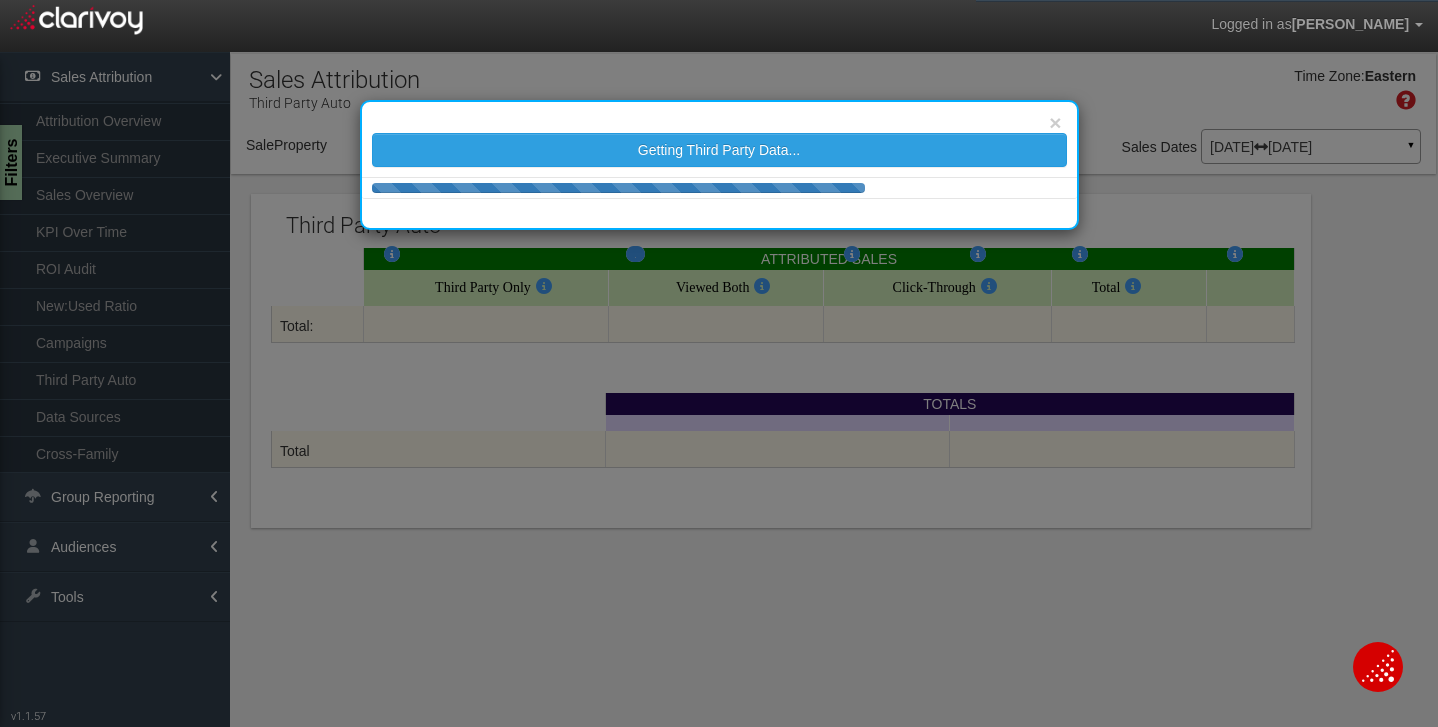 select on "object:728" 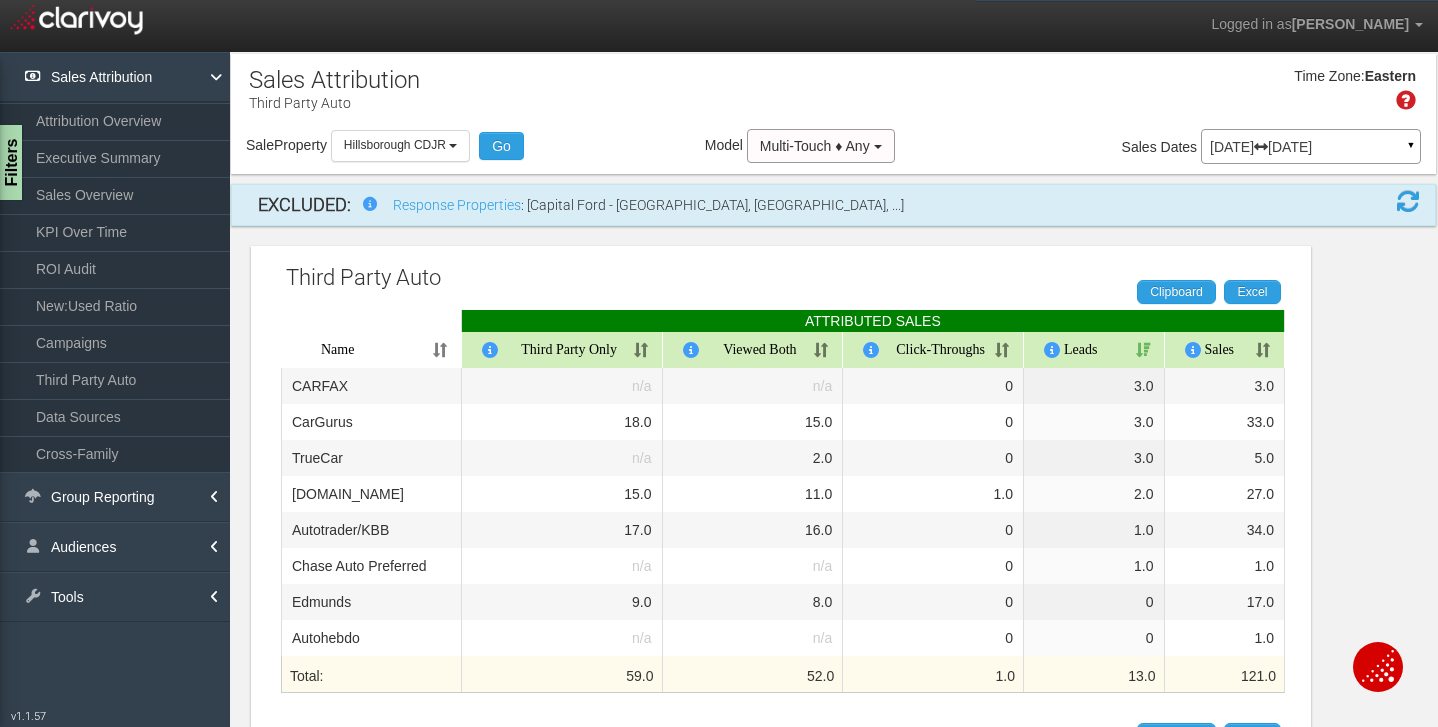 click on "[DATE]   [DATE]" at bounding box center [1311, 147] 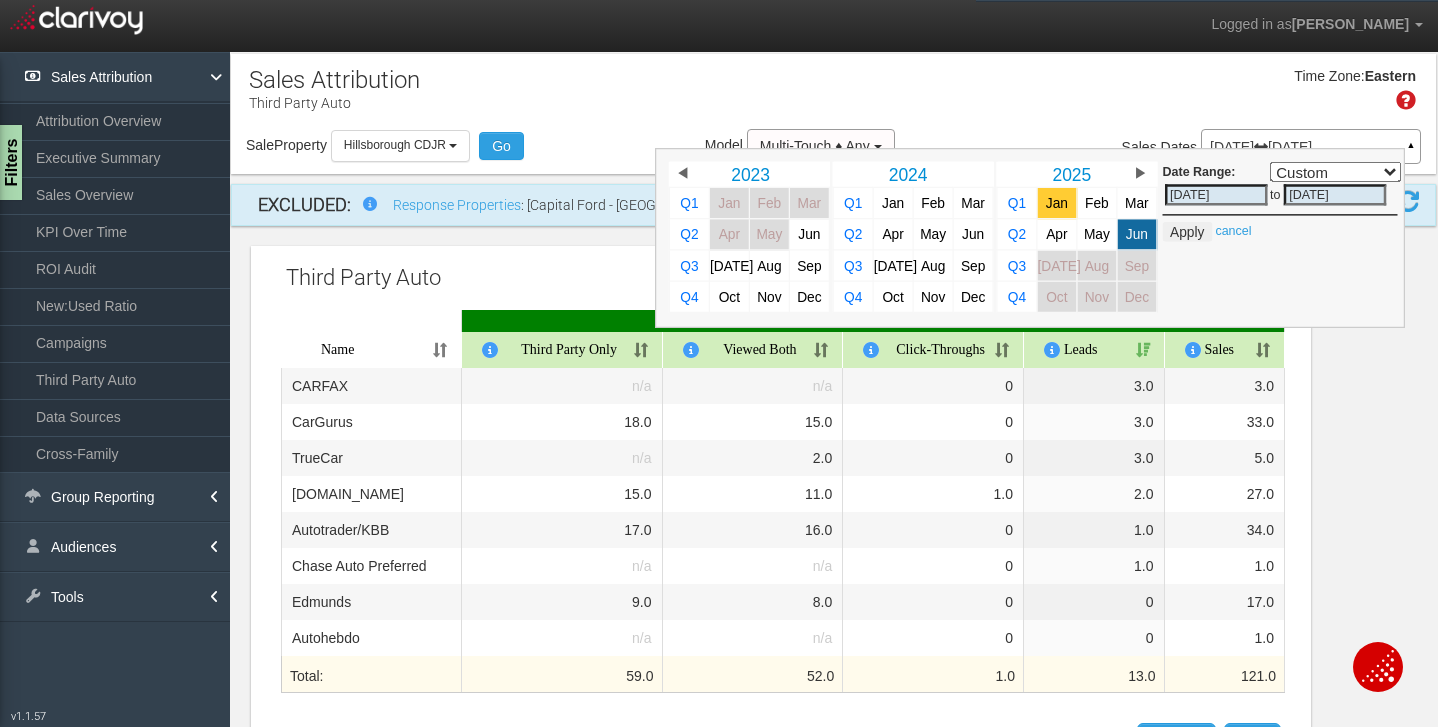 click on "Jan" at bounding box center (1057, 203) 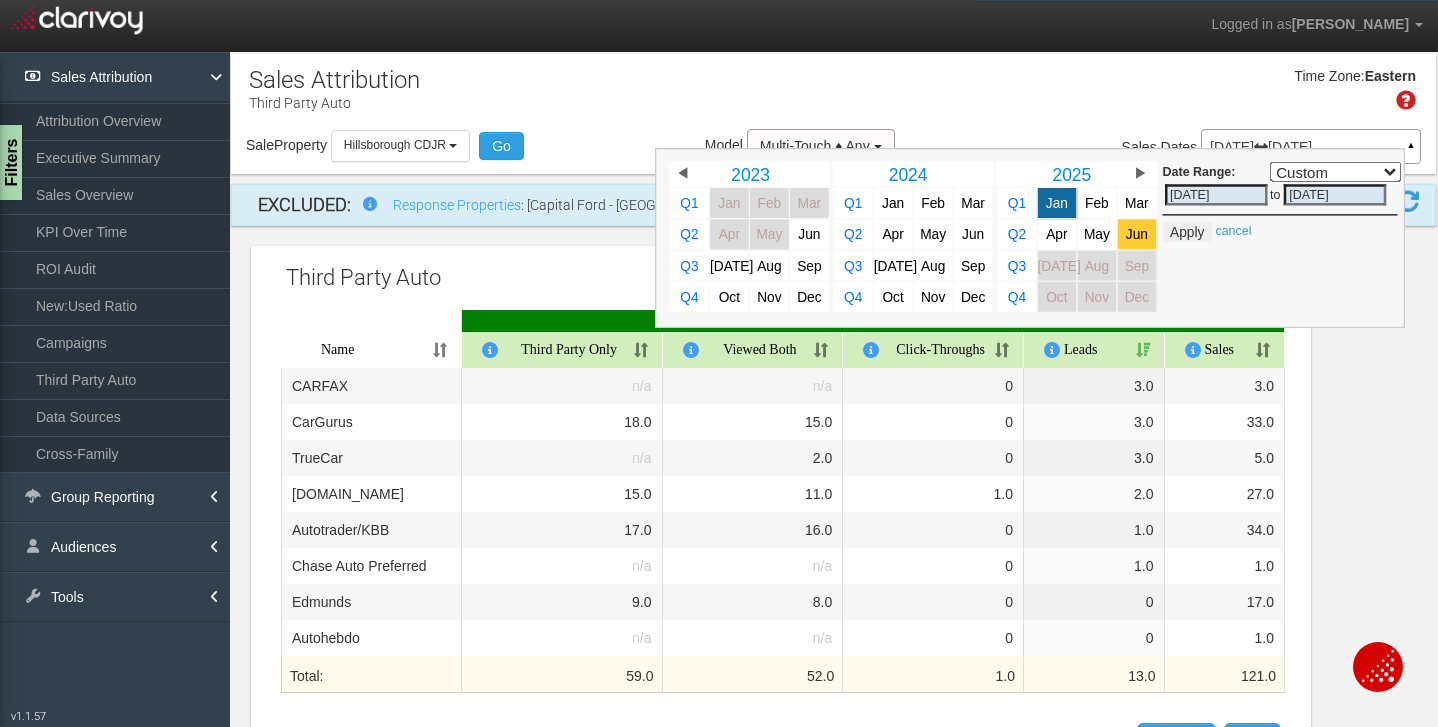 click on "Jun" at bounding box center [1137, 234] 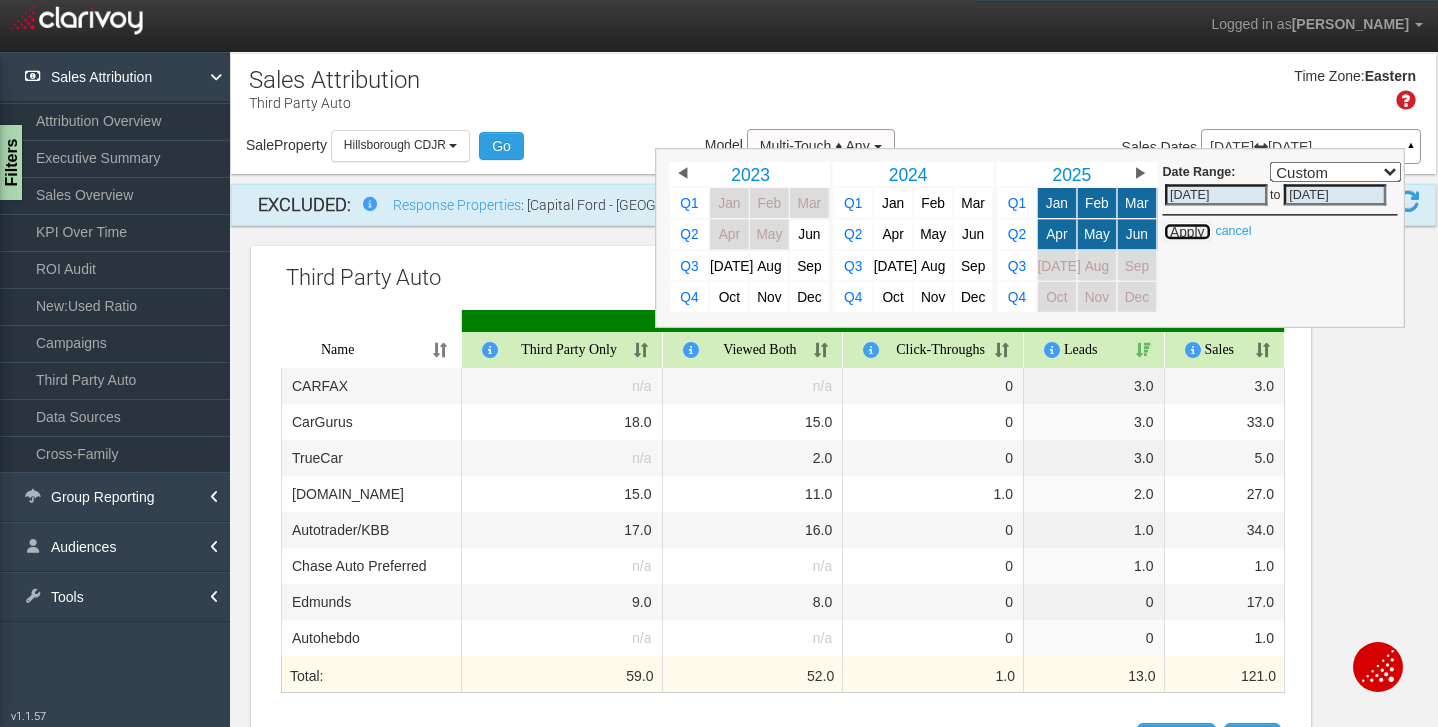 click on "Apply" at bounding box center [1187, 232] 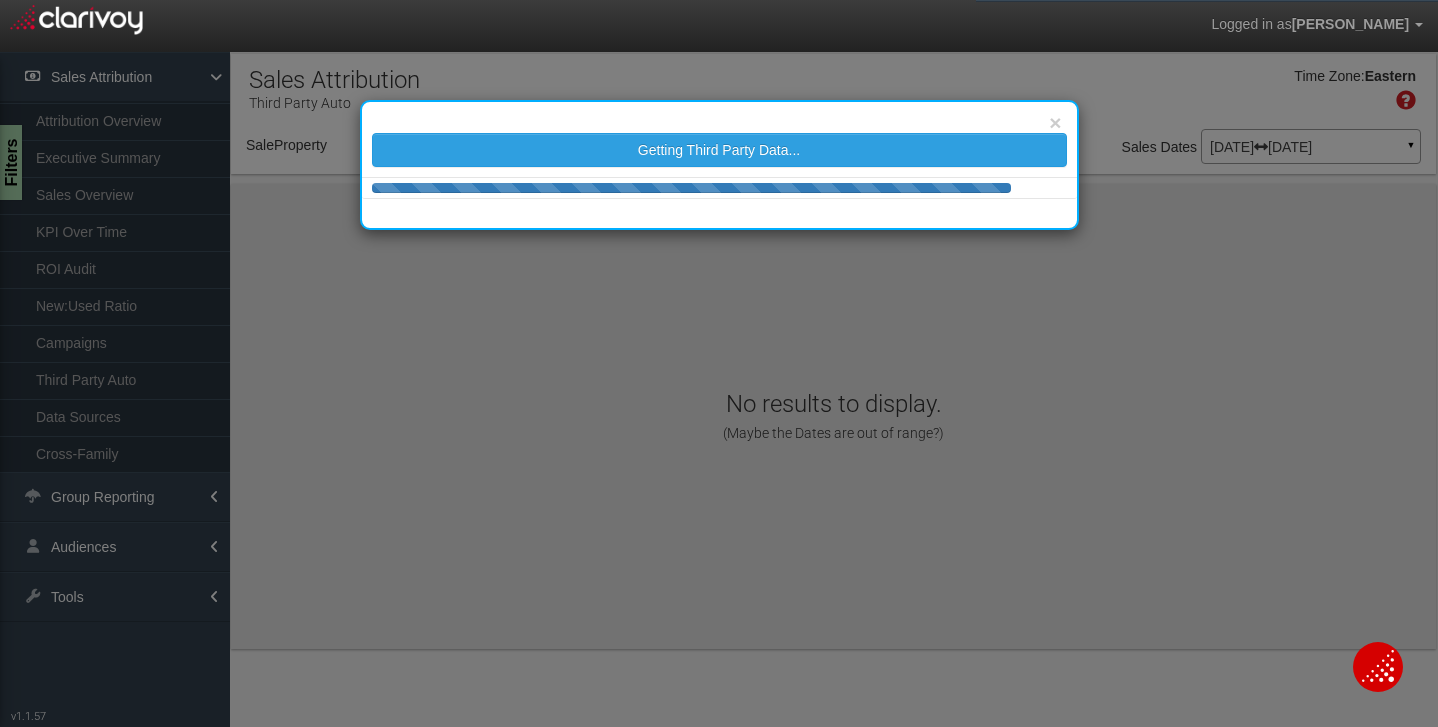 select on "object:783" 